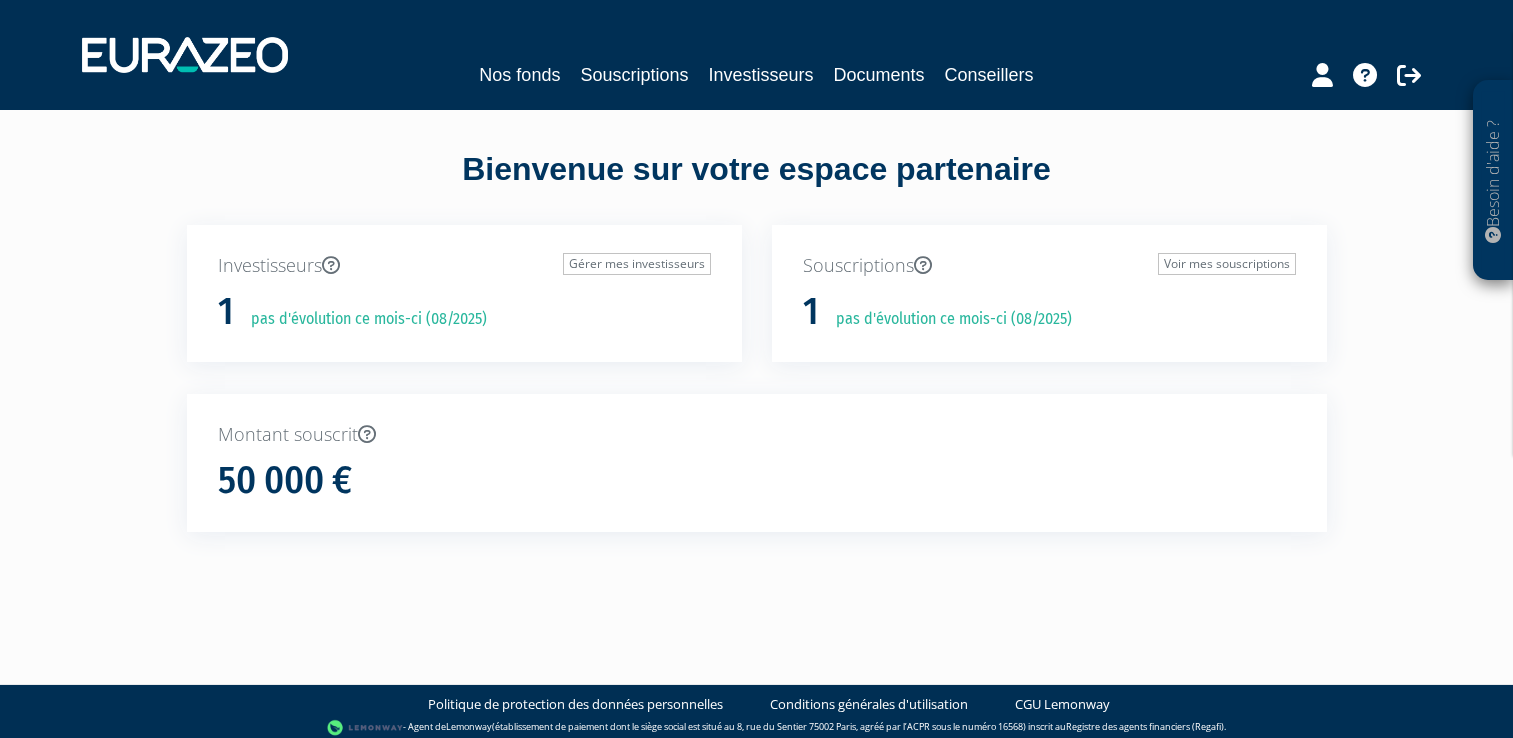 scroll, scrollTop: 0, scrollLeft: 0, axis: both 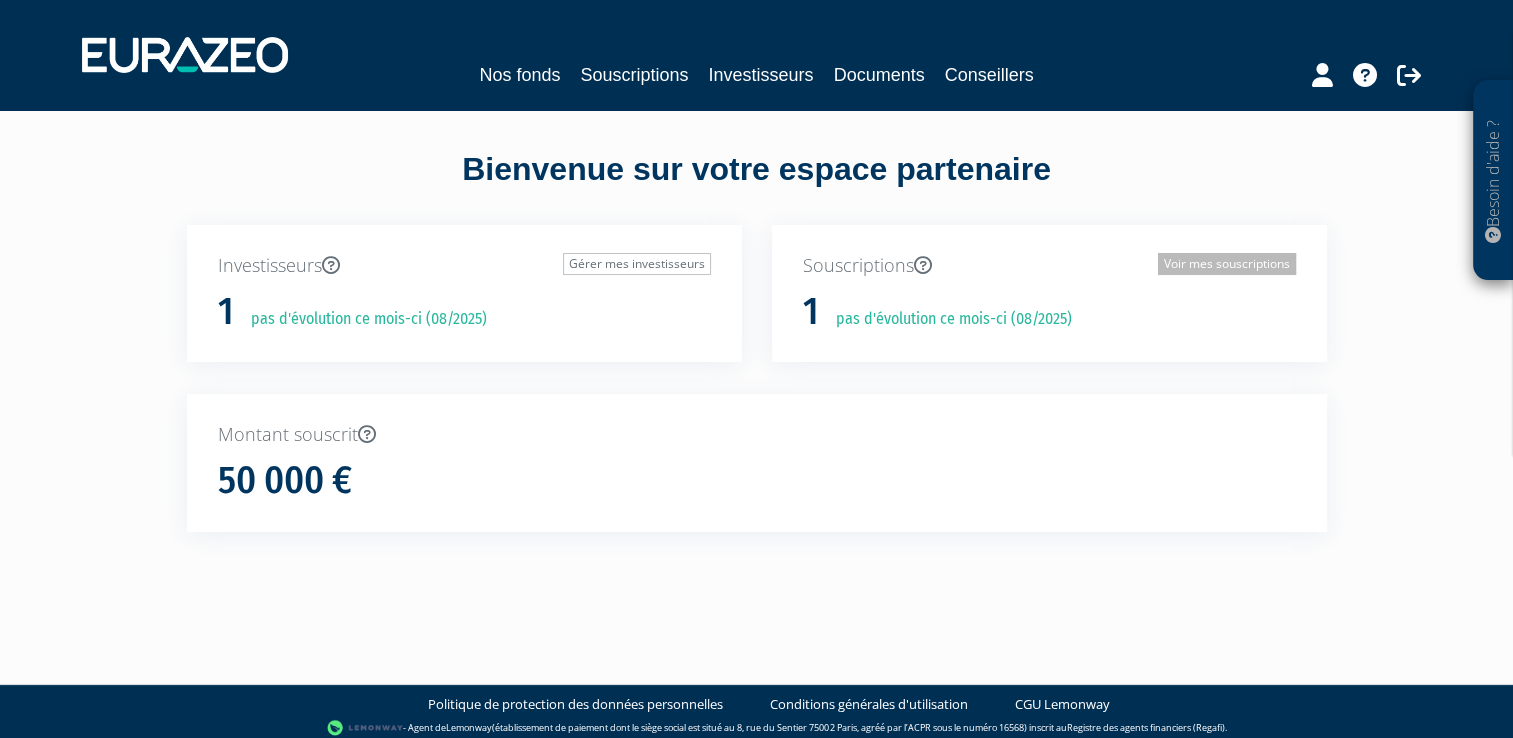click on "Voir mes souscriptions" at bounding box center [1227, 264] 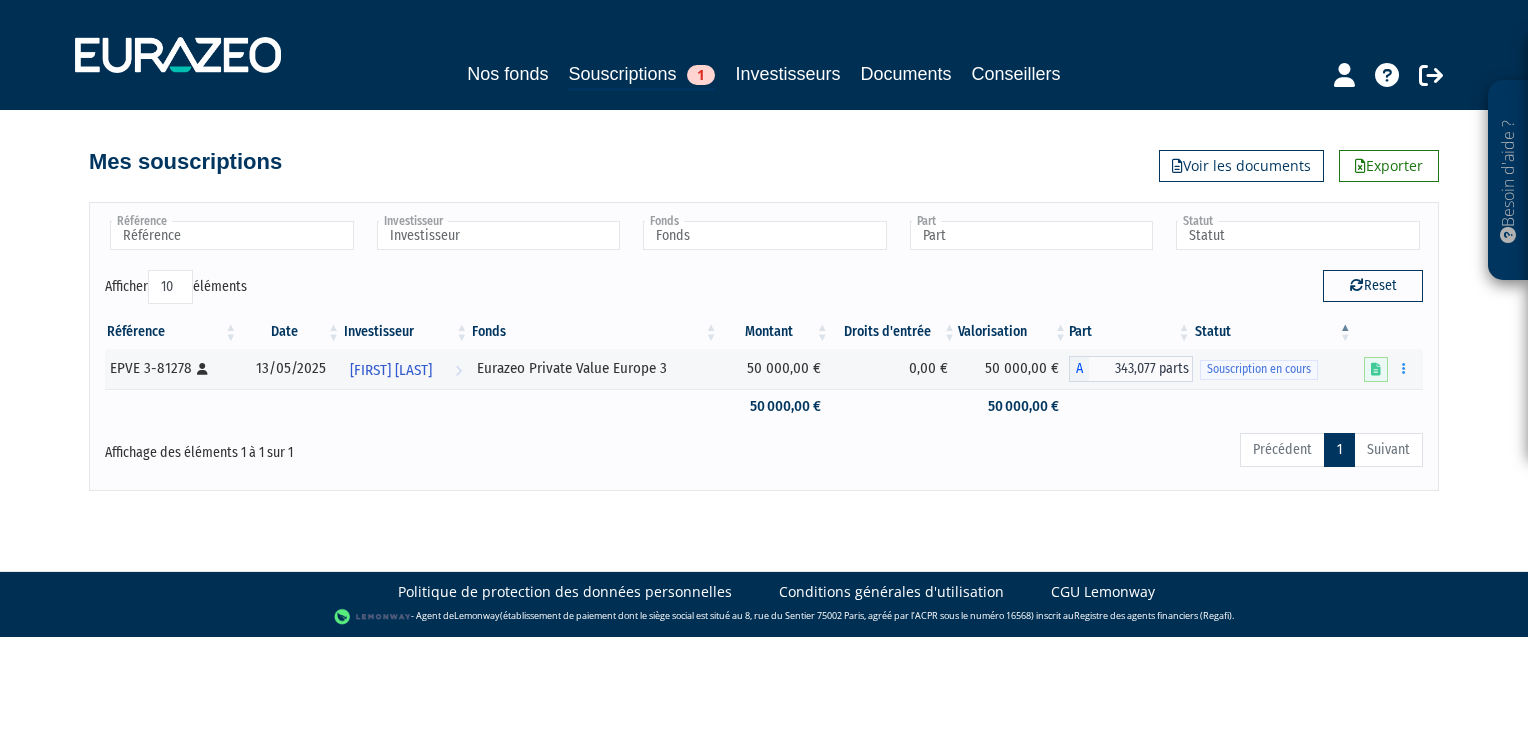 scroll, scrollTop: 0, scrollLeft: 0, axis: both 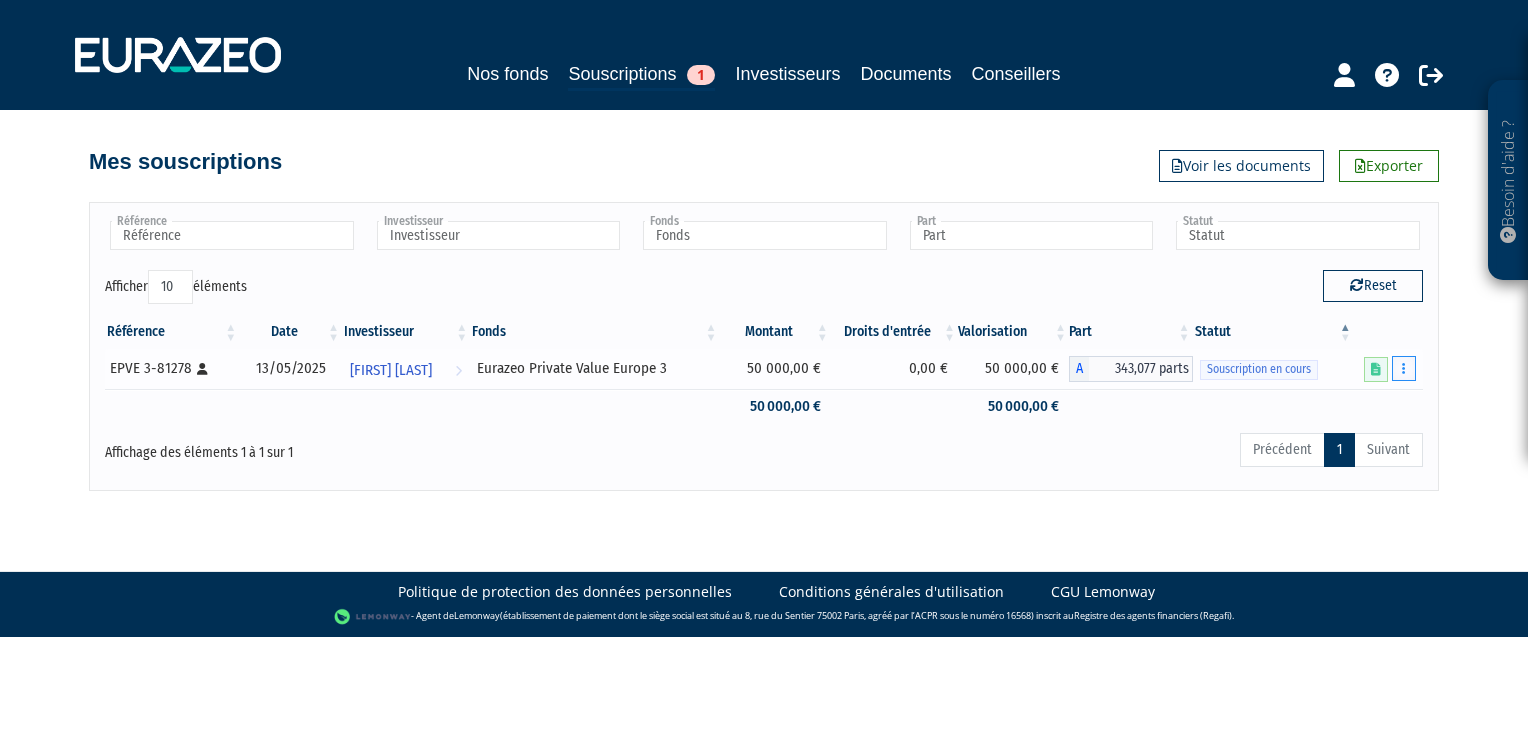 click at bounding box center (1403, 368) 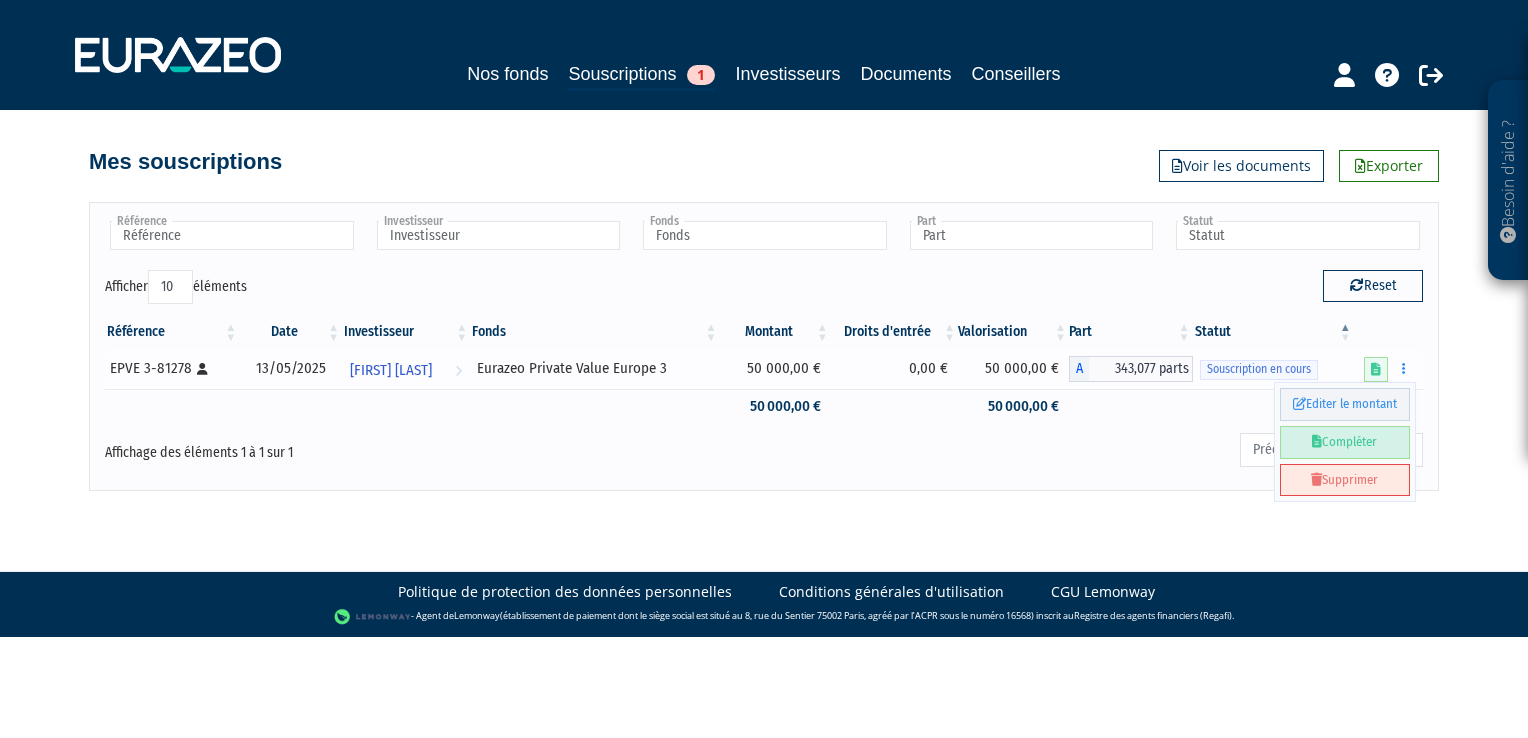 click on "Compléter" at bounding box center [1345, 442] 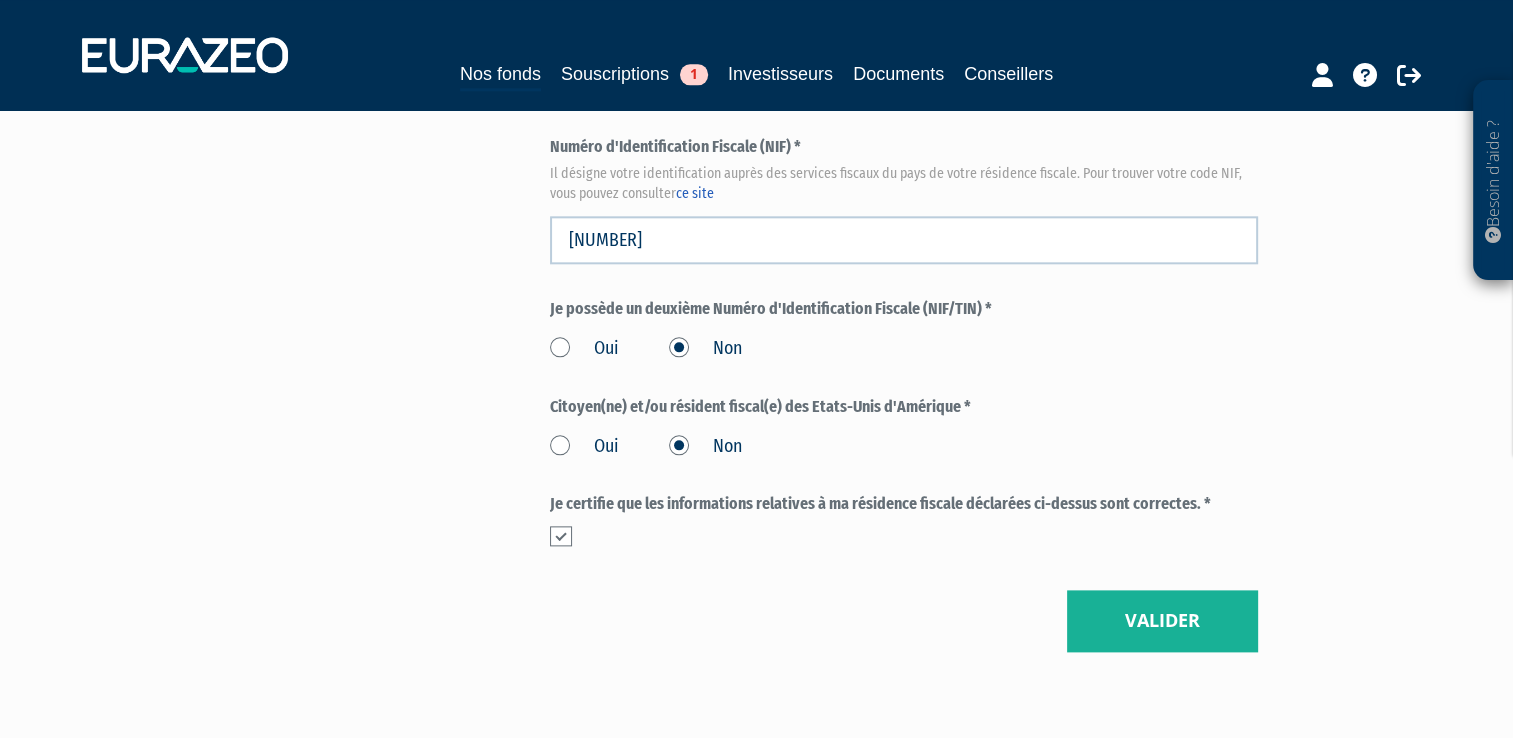 scroll, scrollTop: 2323, scrollLeft: 0, axis: vertical 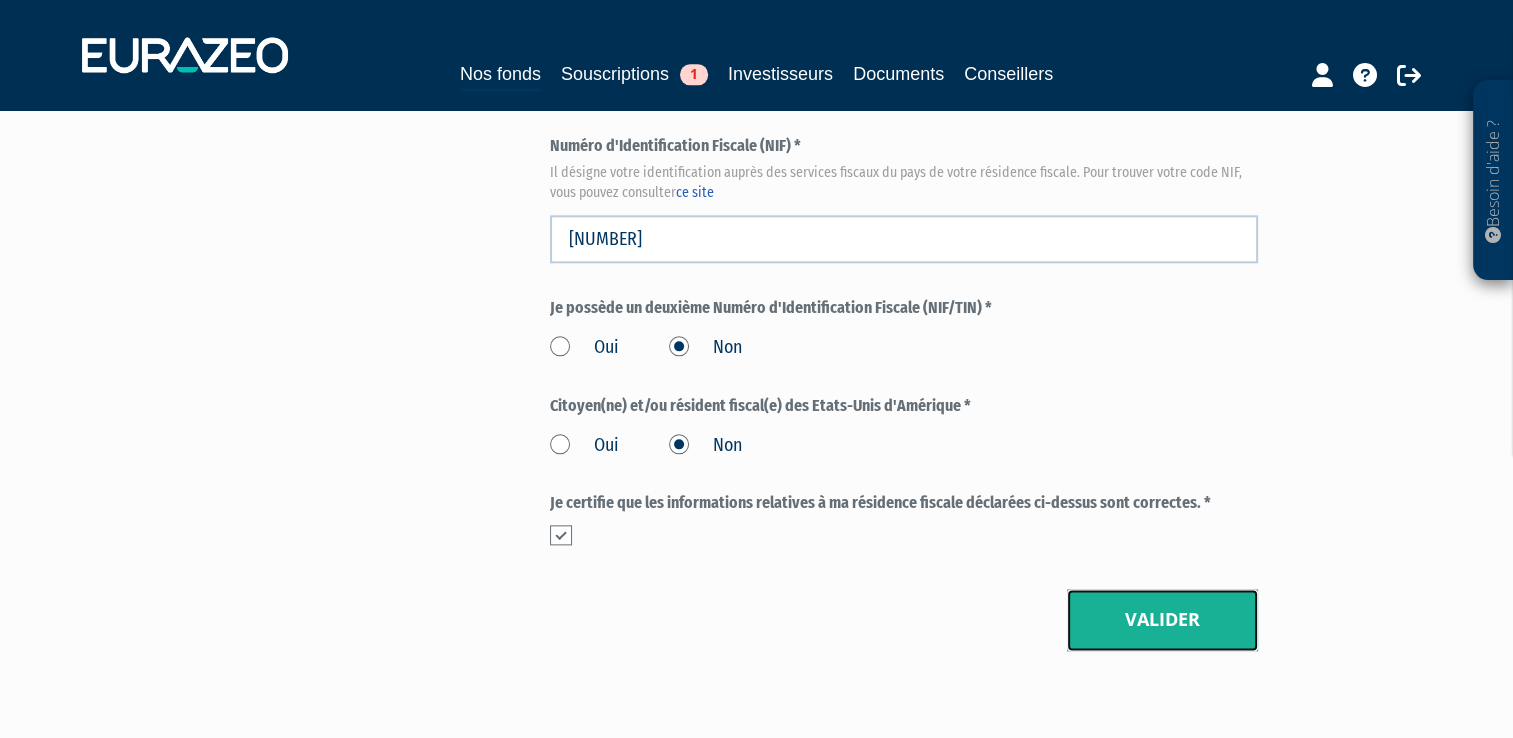 click on "Valider" at bounding box center (1162, 620) 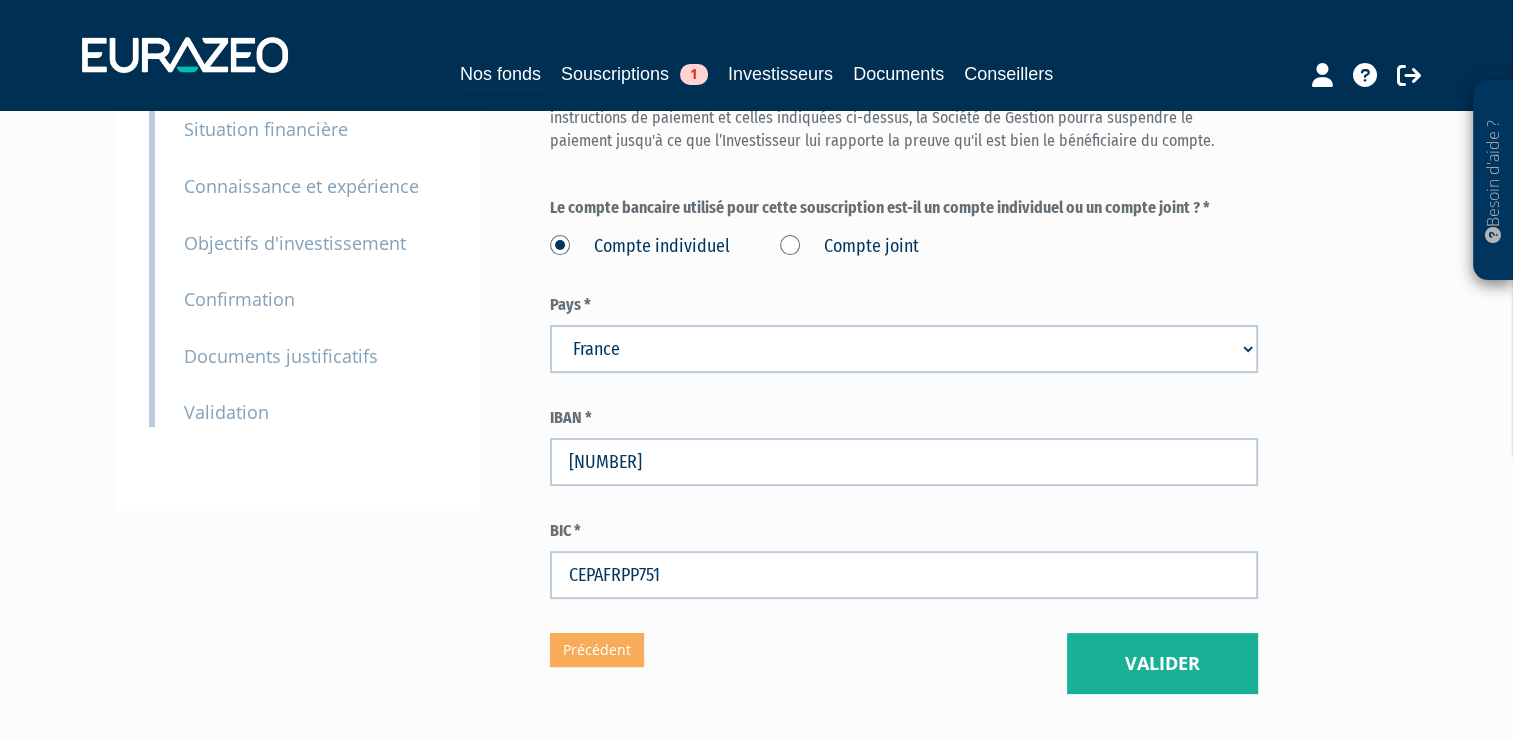 scroll, scrollTop: 493, scrollLeft: 0, axis: vertical 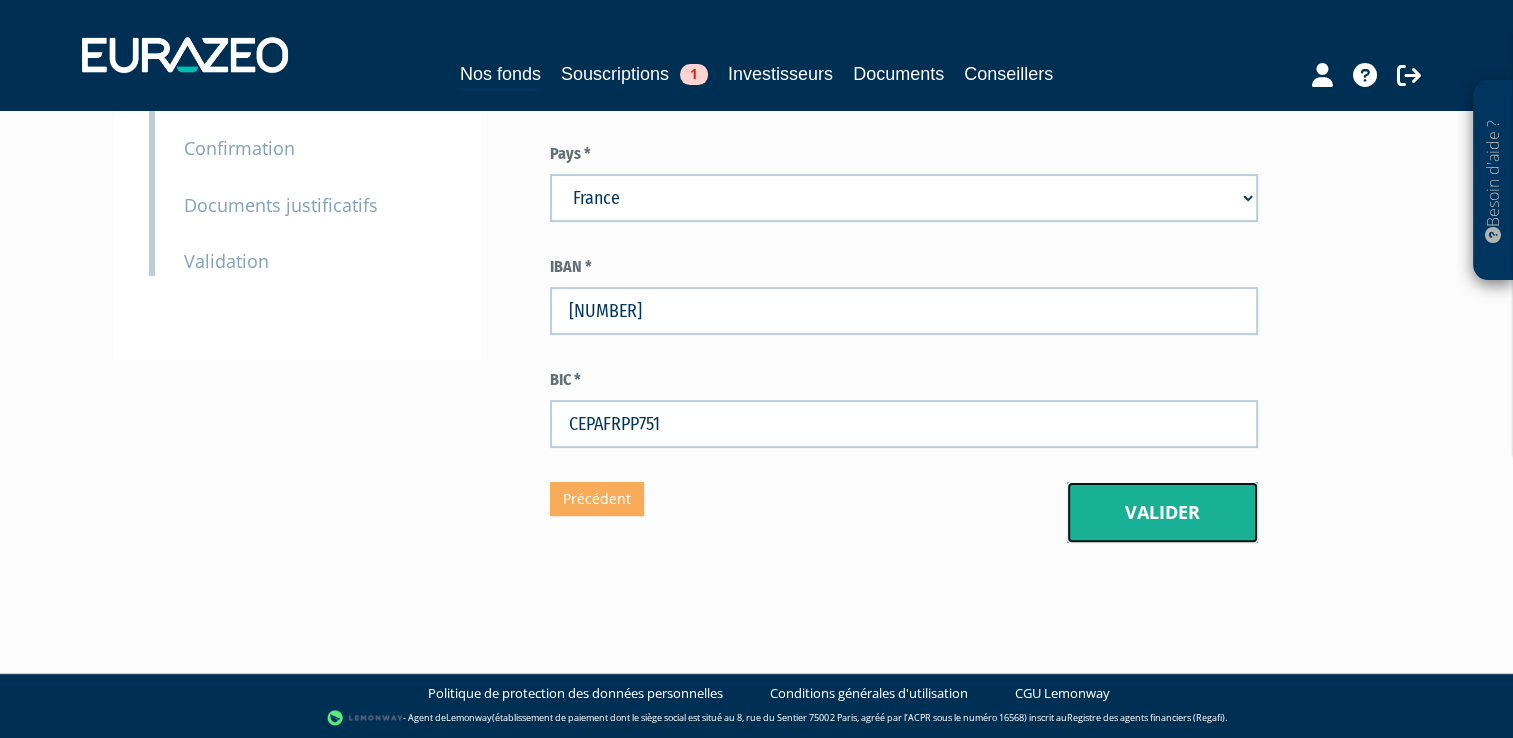 click on "Valider" at bounding box center (1162, 513) 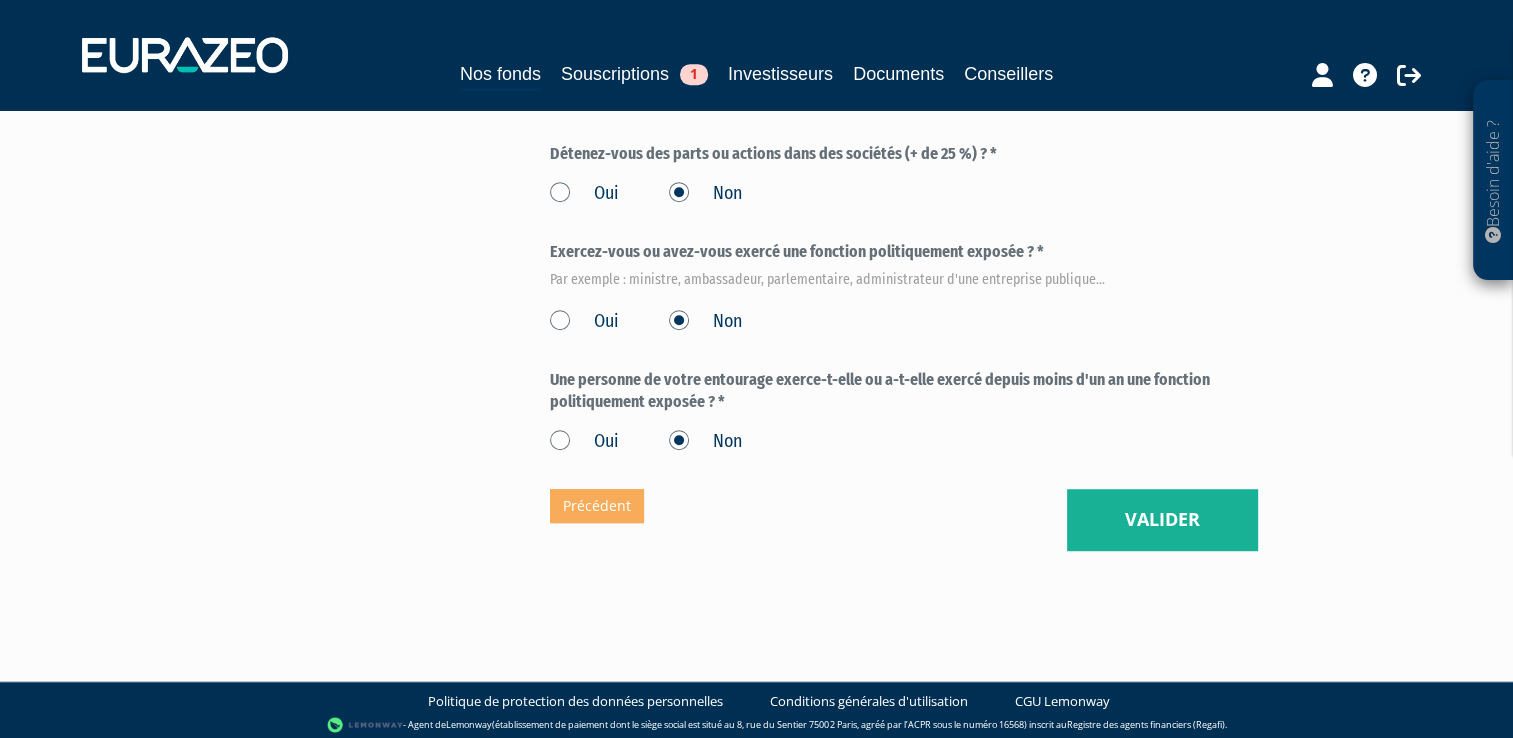 scroll, scrollTop: 1255, scrollLeft: 0, axis: vertical 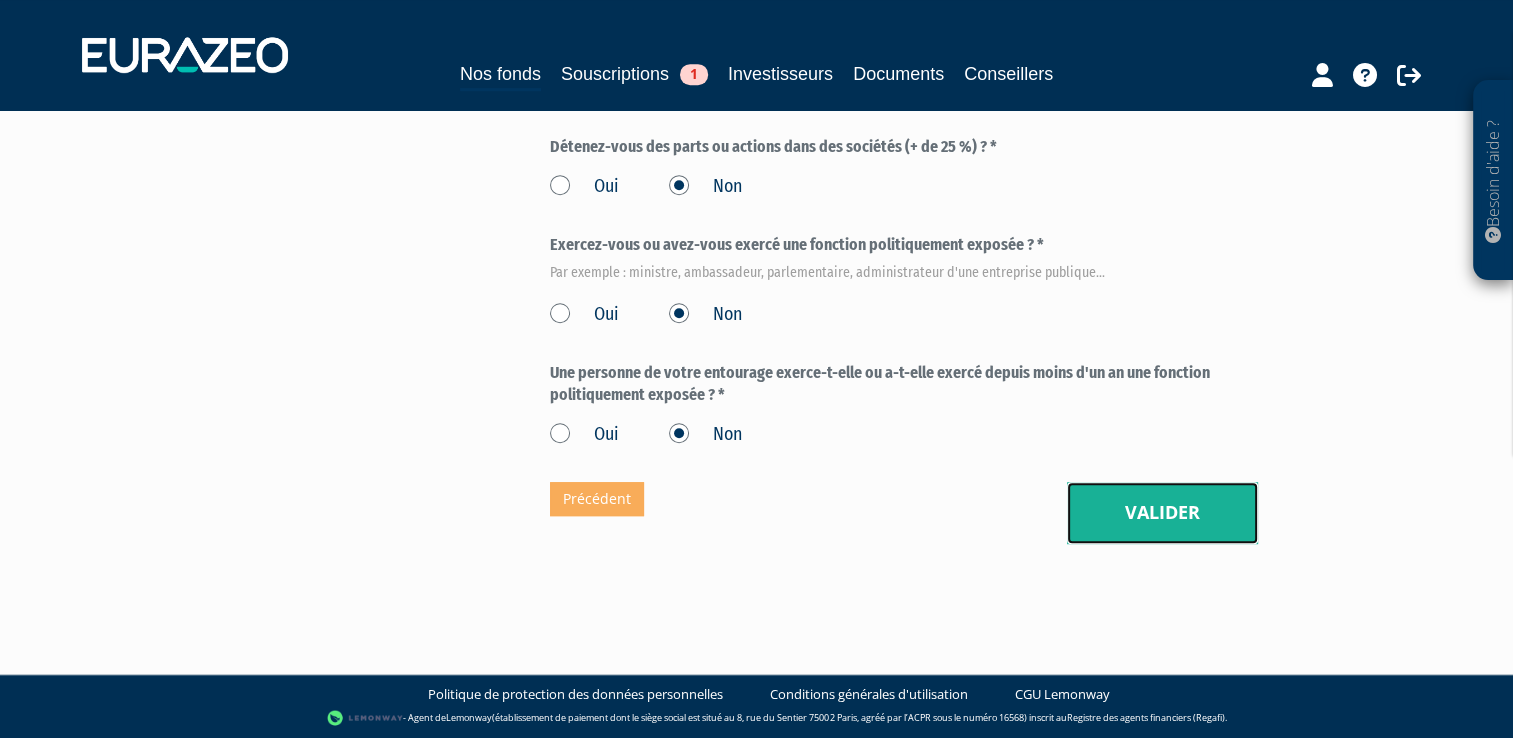 click on "Valider" at bounding box center [1162, 513] 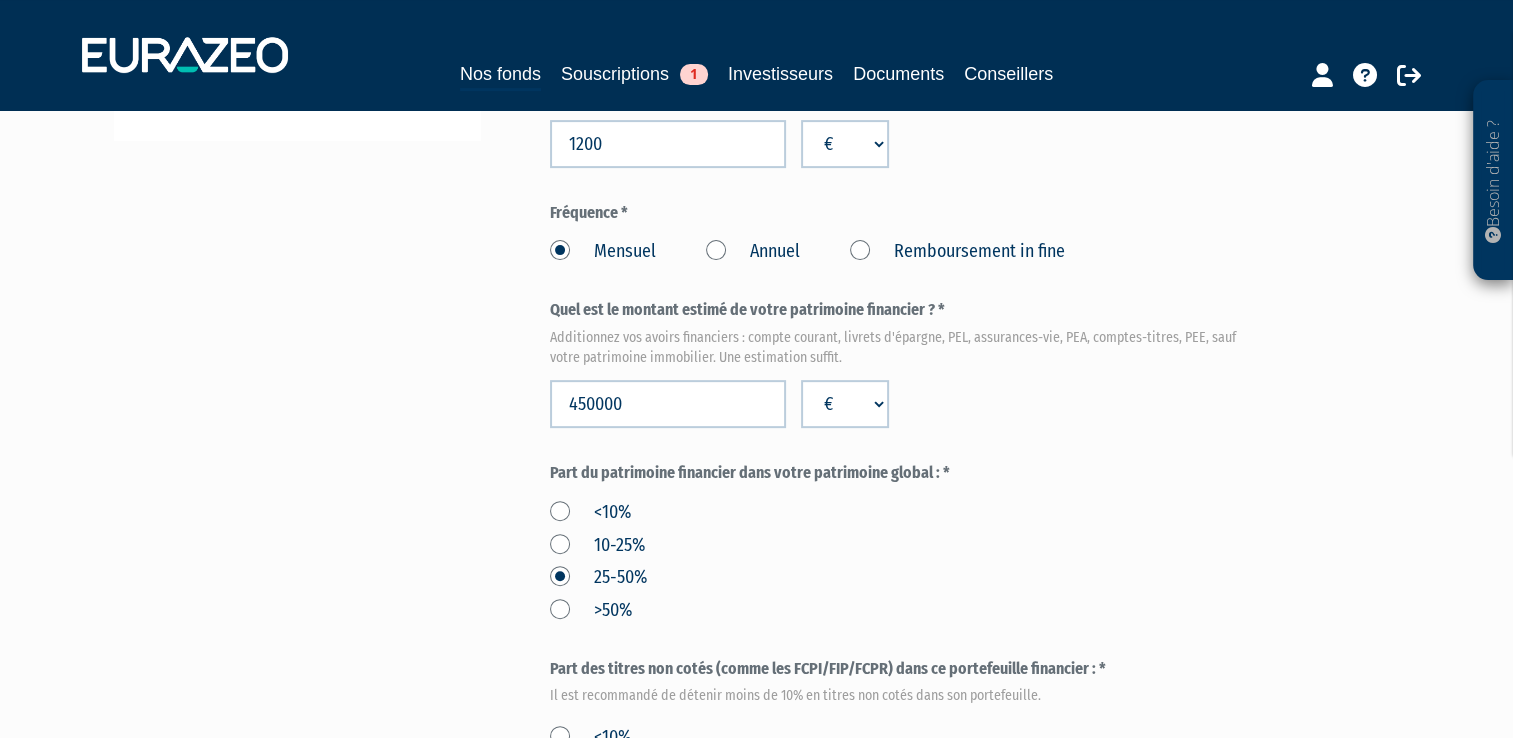scroll, scrollTop: 723, scrollLeft: 0, axis: vertical 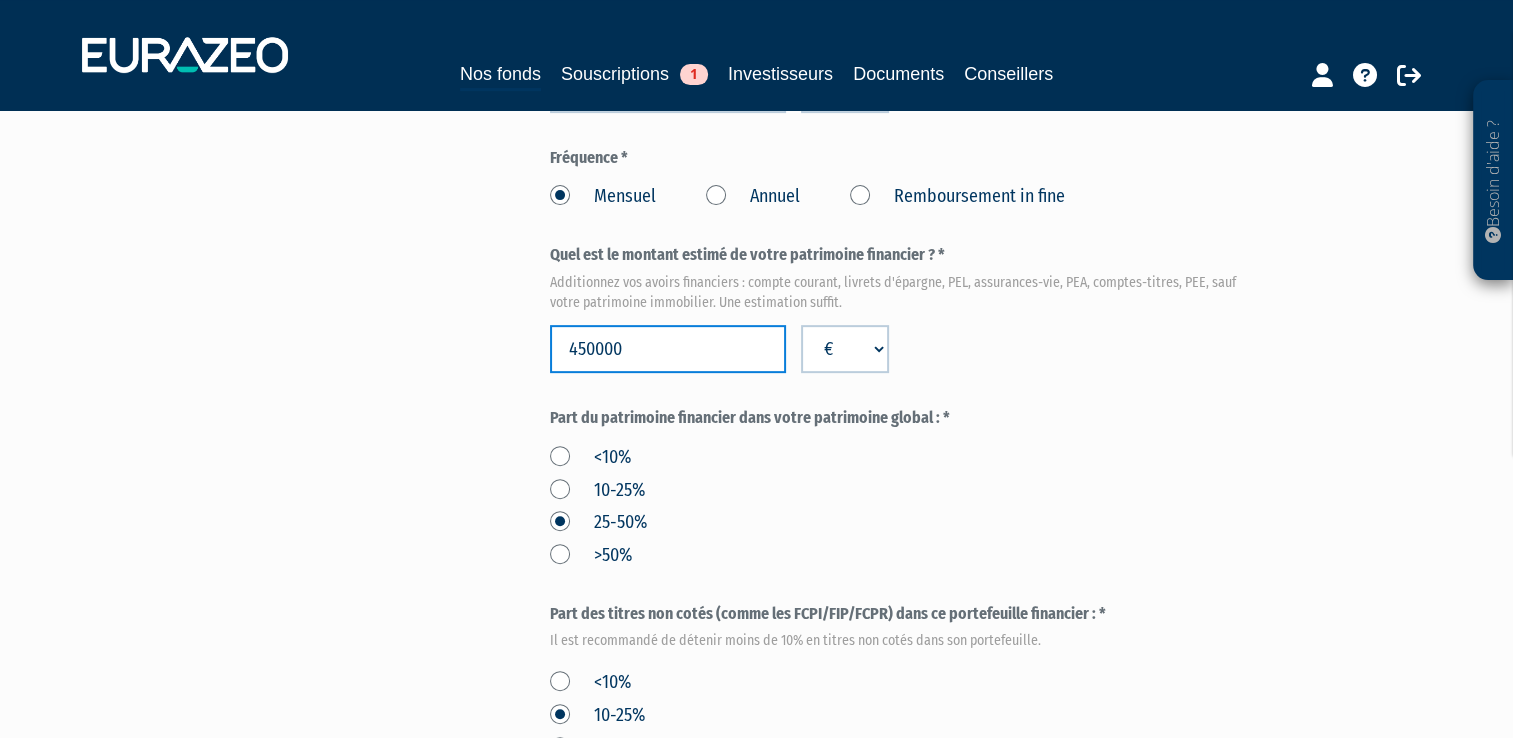 drag, startPoint x: 635, startPoint y: 385, endPoint x: 556, endPoint y: 394, distance: 79.51101 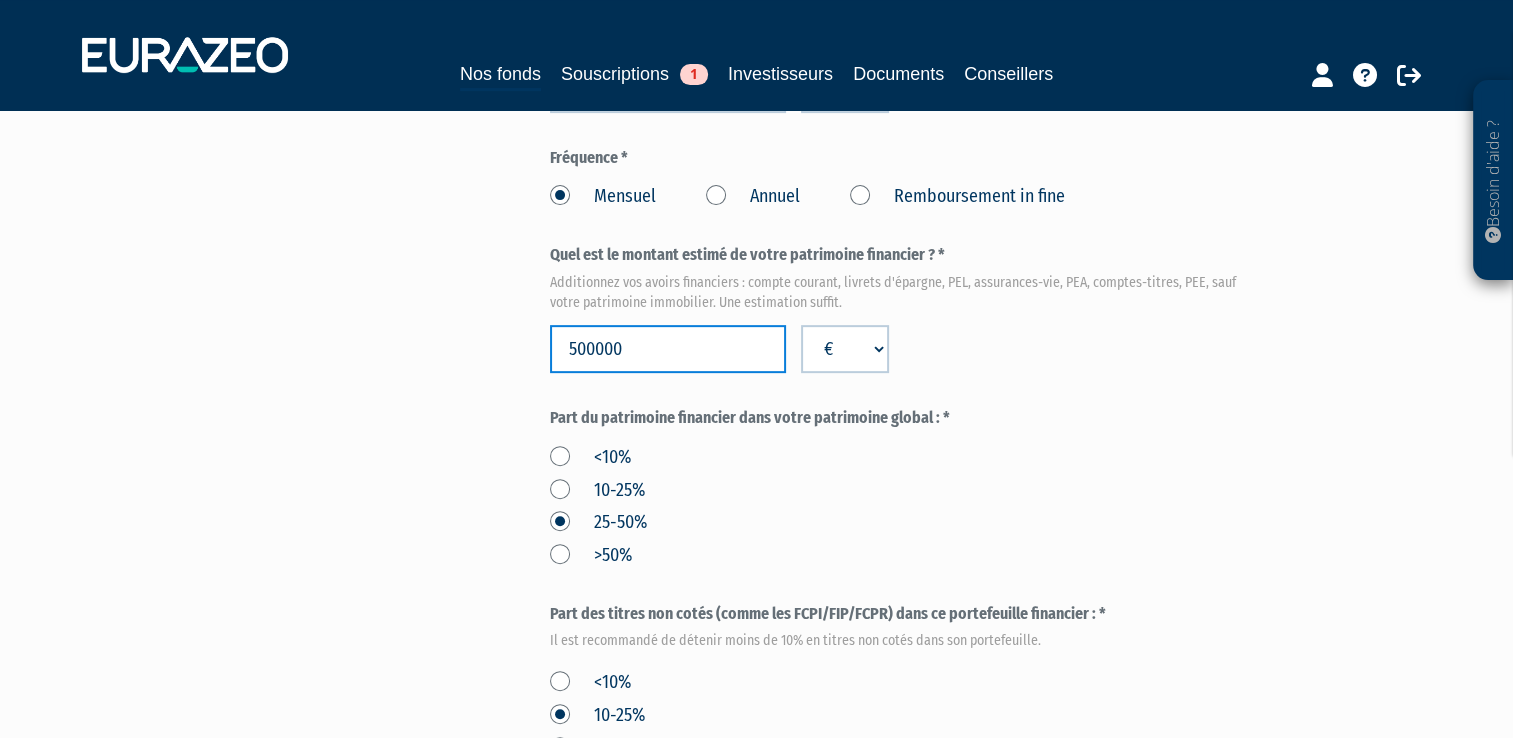 type on "500000" 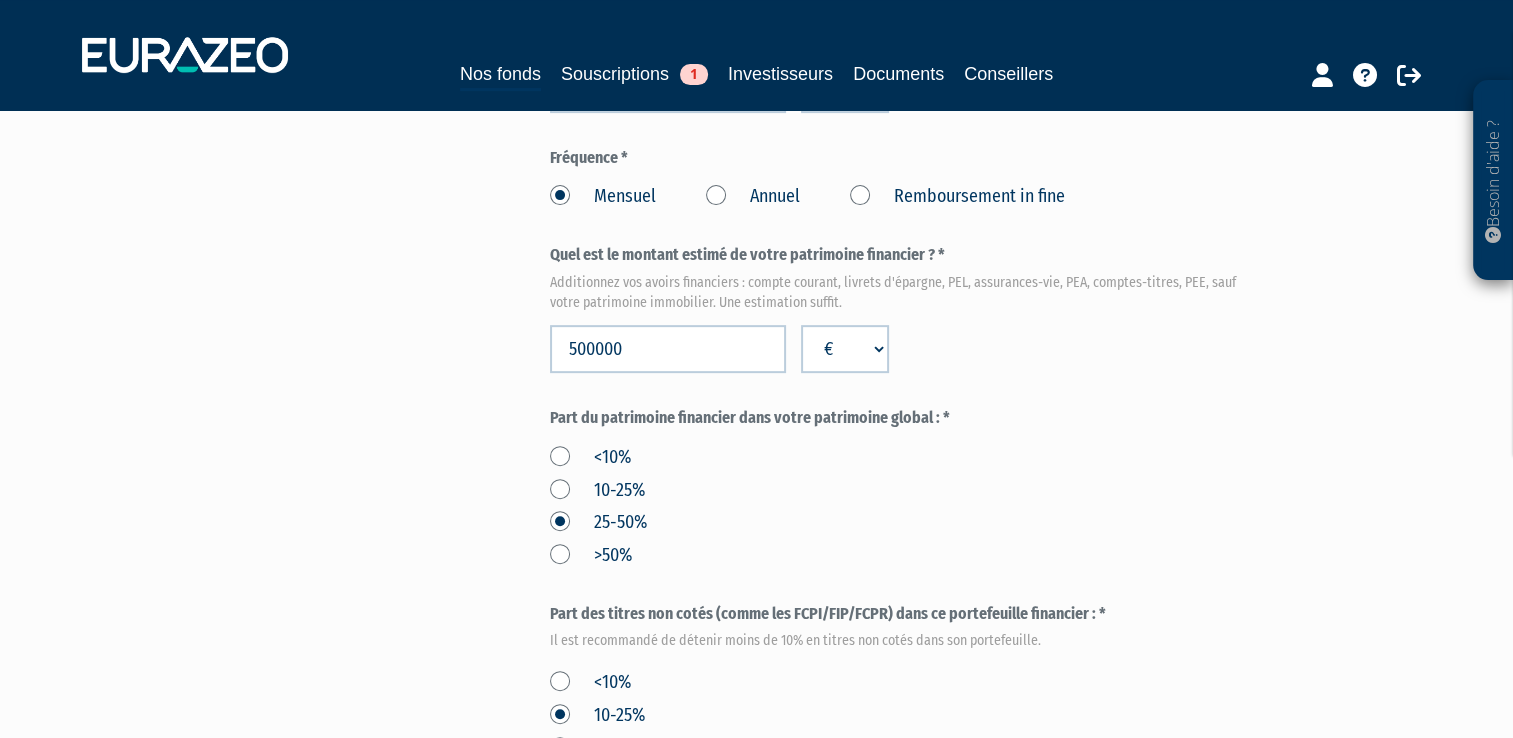 click on "Envoyer à l'investisseur
1
Identité
2
Coordonnées bancaires
3
Situation professionnelle
€" at bounding box center [757, 457] 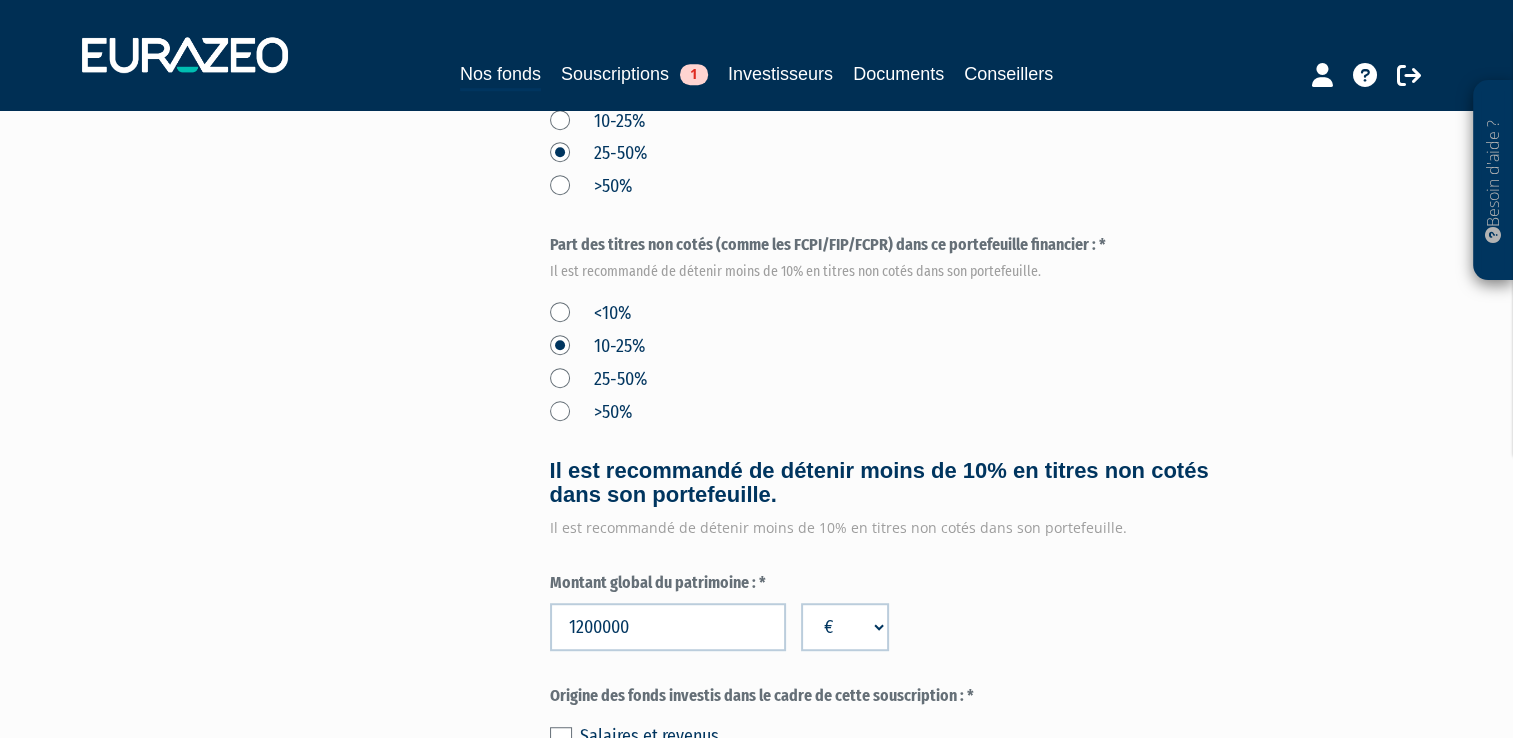 scroll, scrollTop: 1090, scrollLeft: 0, axis: vertical 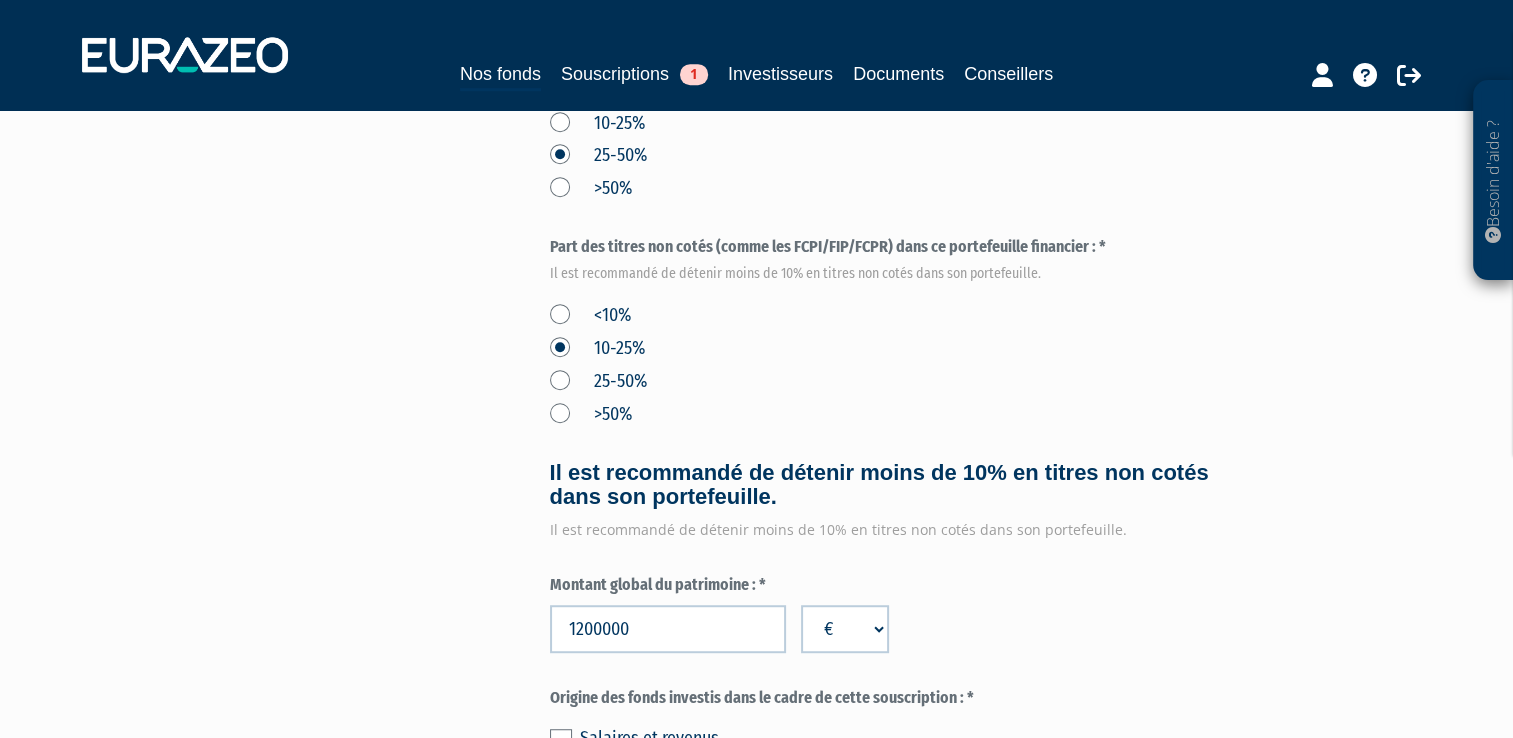 click on "<10%" at bounding box center [590, 316] 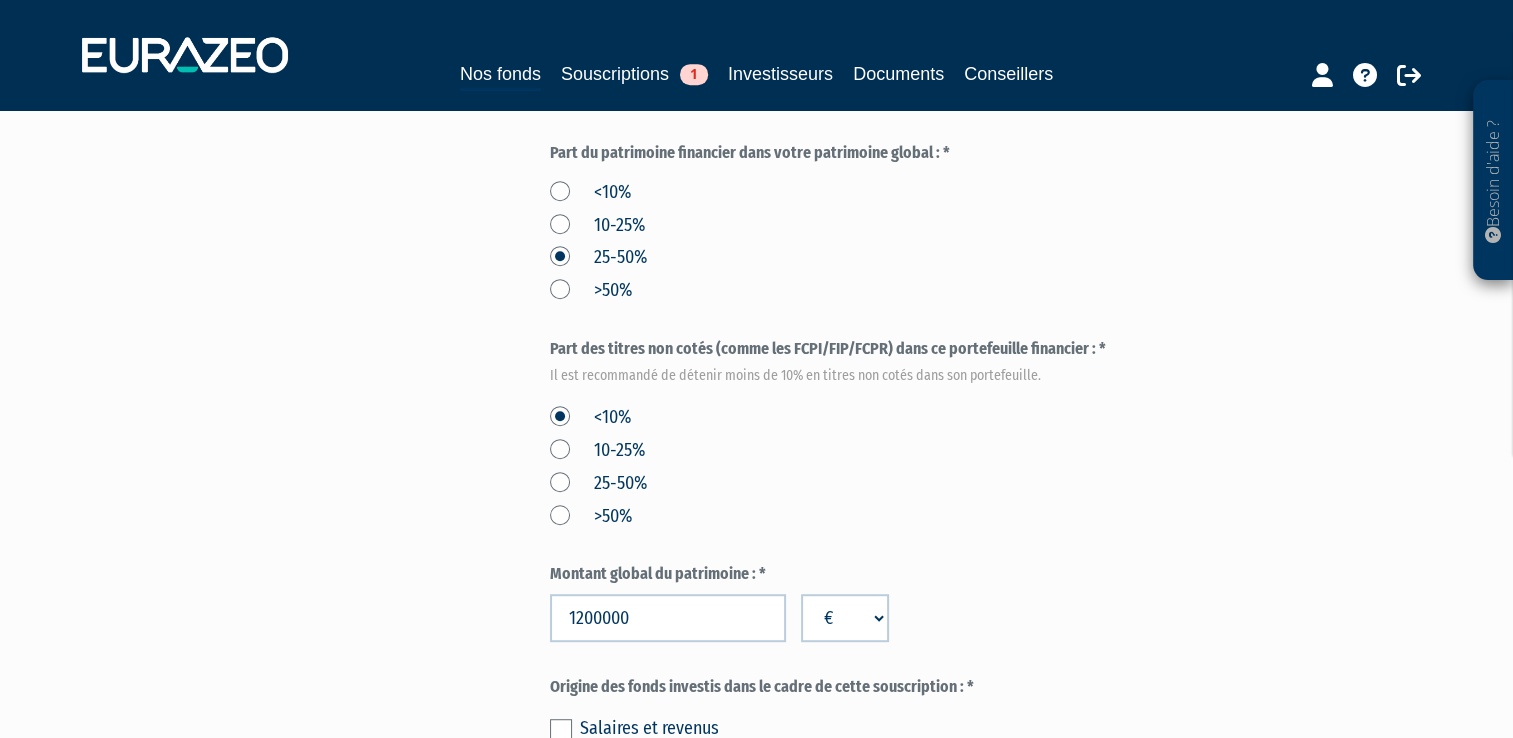 scroll, scrollTop: 988, scrollLeft: 0, axis: vertical 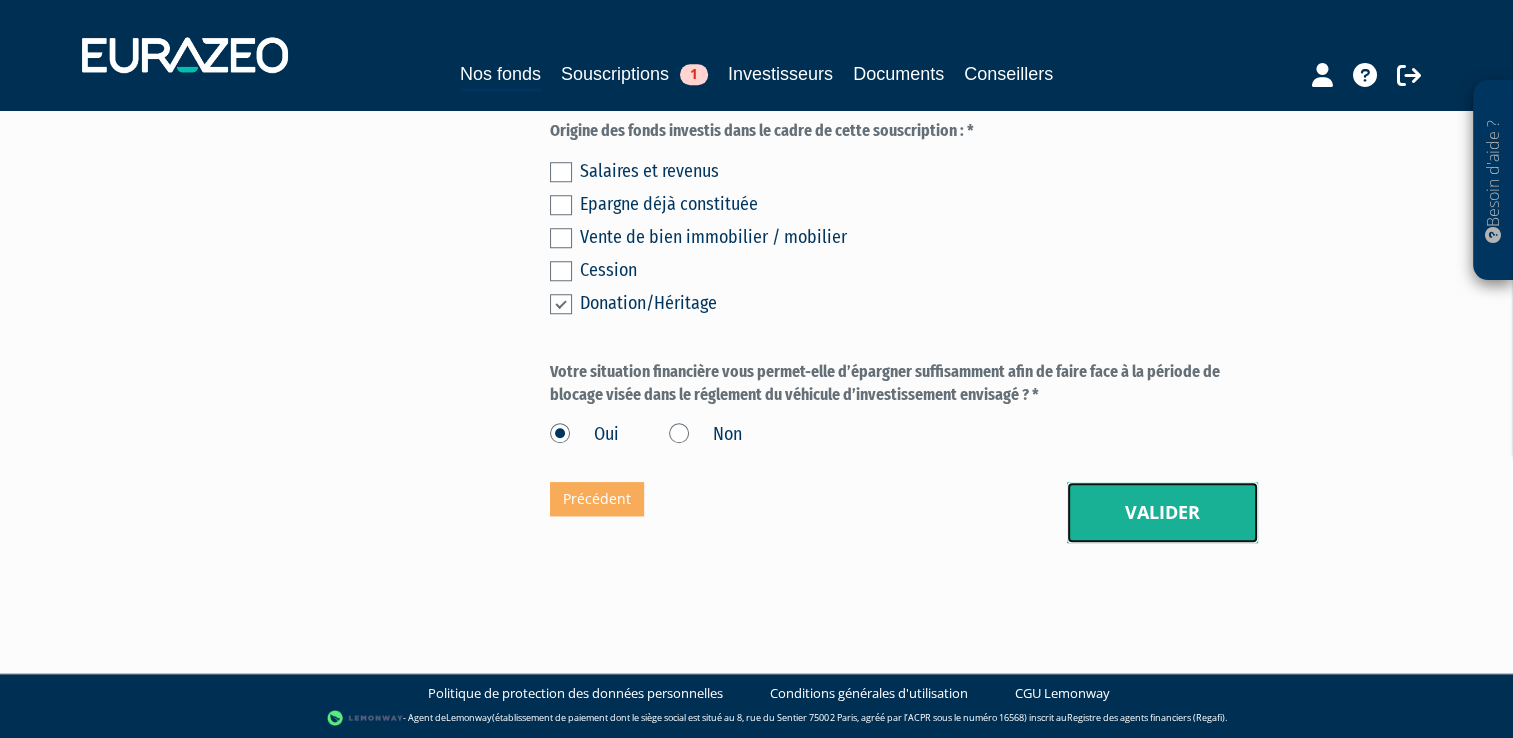 click on "Valider" at bounding box center [1162, 513] 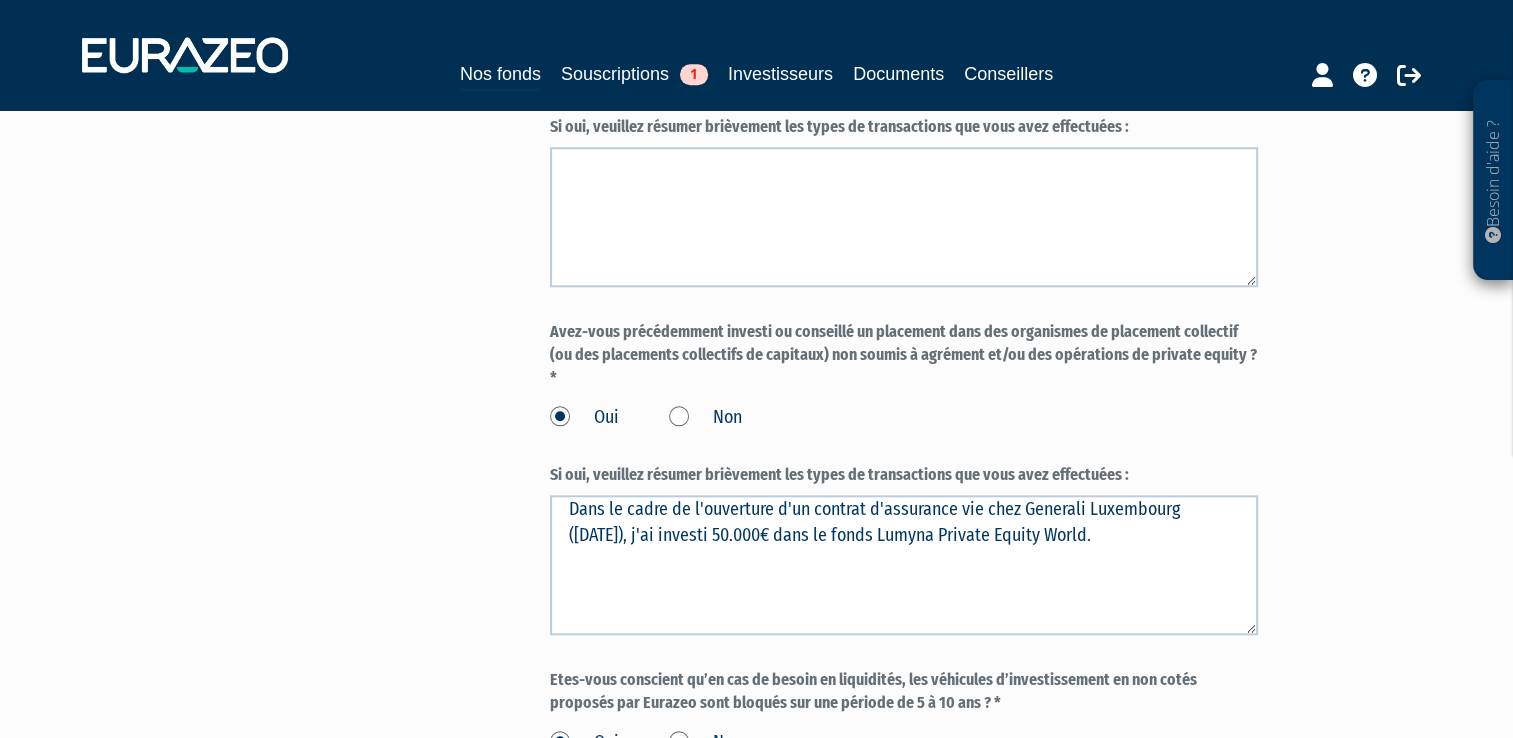 scroll, scrollTop: 2042, scrollLeft: 0, axis: vertical 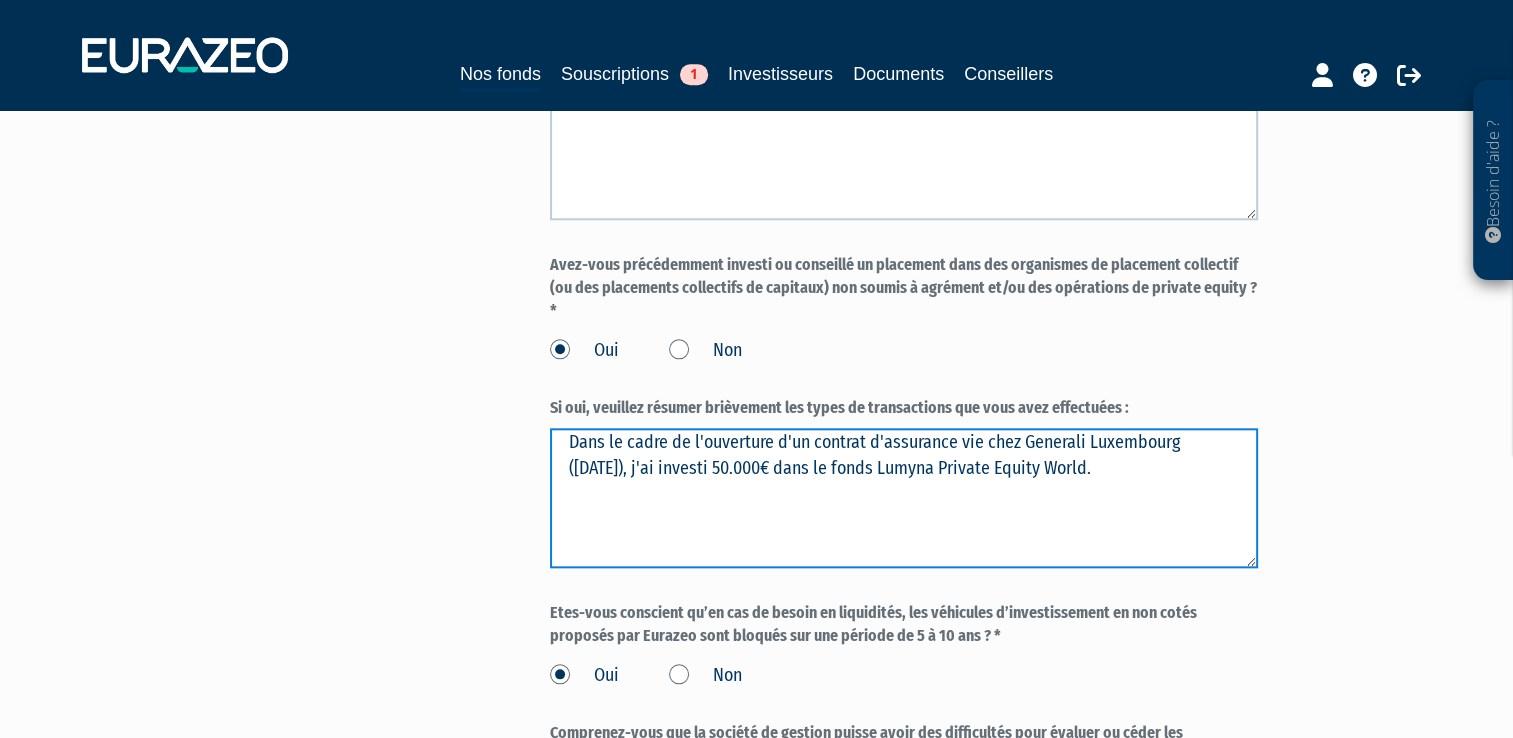 click on "Dans le cadre de l'ouverture d'un contrat d'assurance vie chez Generali Luxembourg ([DATE]), j'ai investi 50.000€ dans le fonds Lumyna Private Equity World." at bounding box center (904, 498) 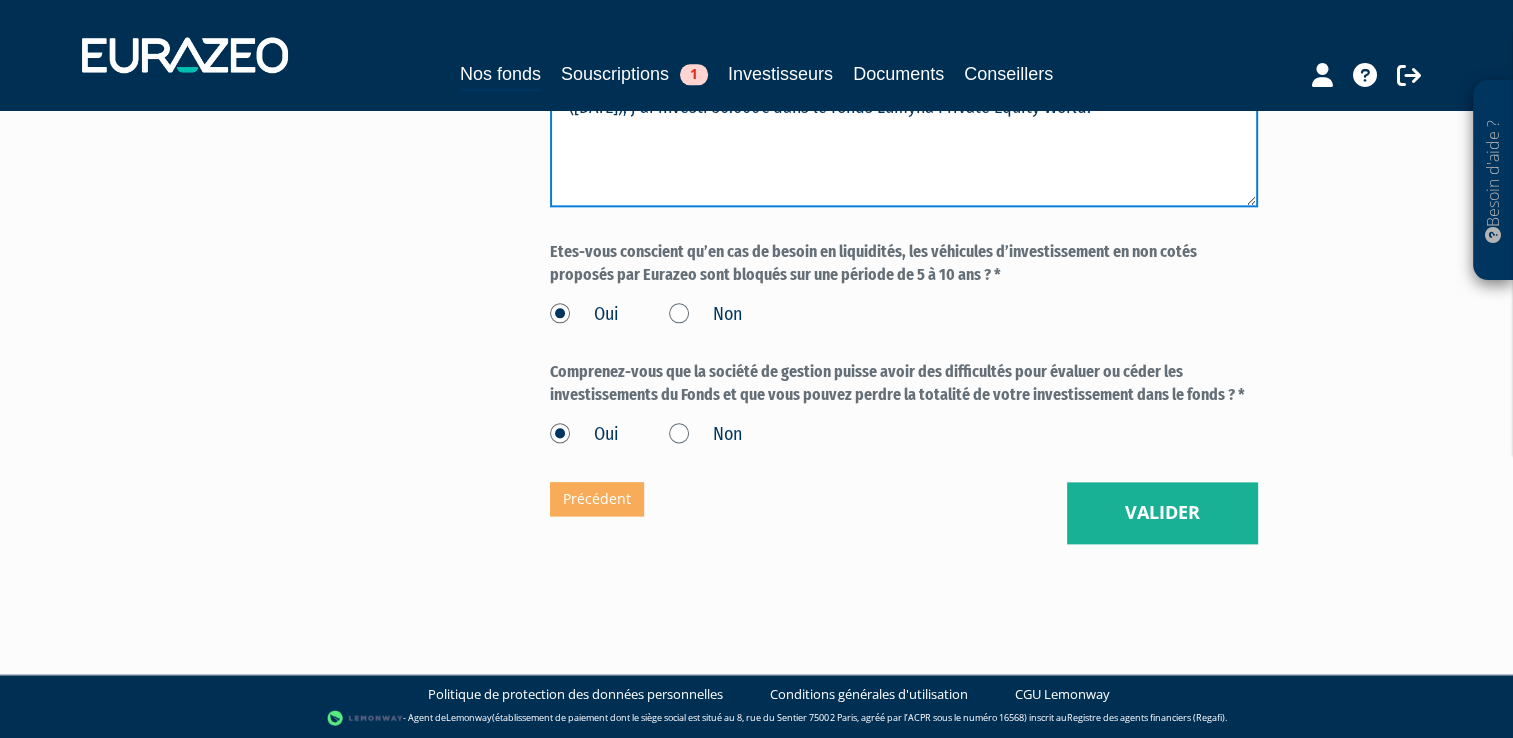 scroll, scrollTop: 2472, scrollLeft: 0, axis: vertical 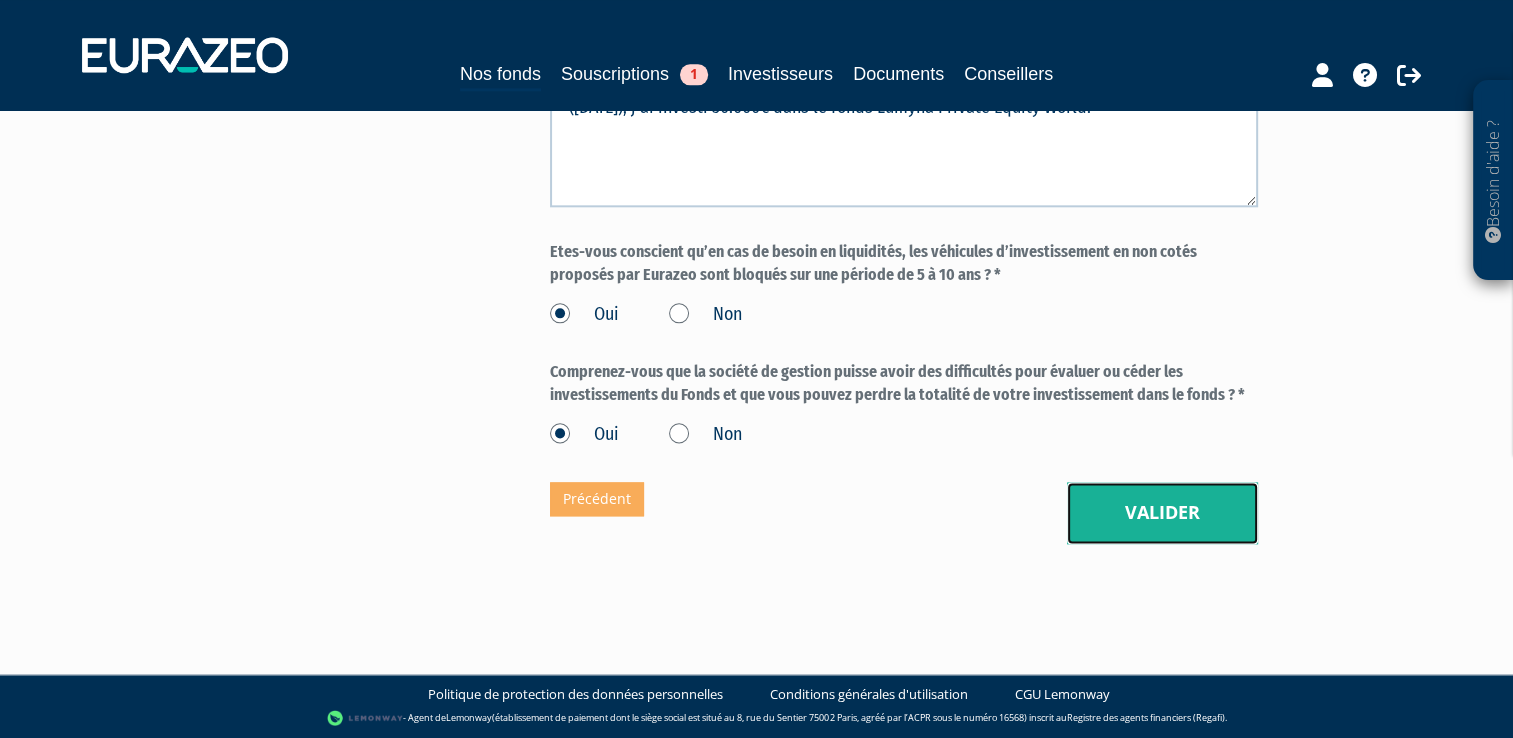 click on "Valider" at bounding box center (1162, 513) 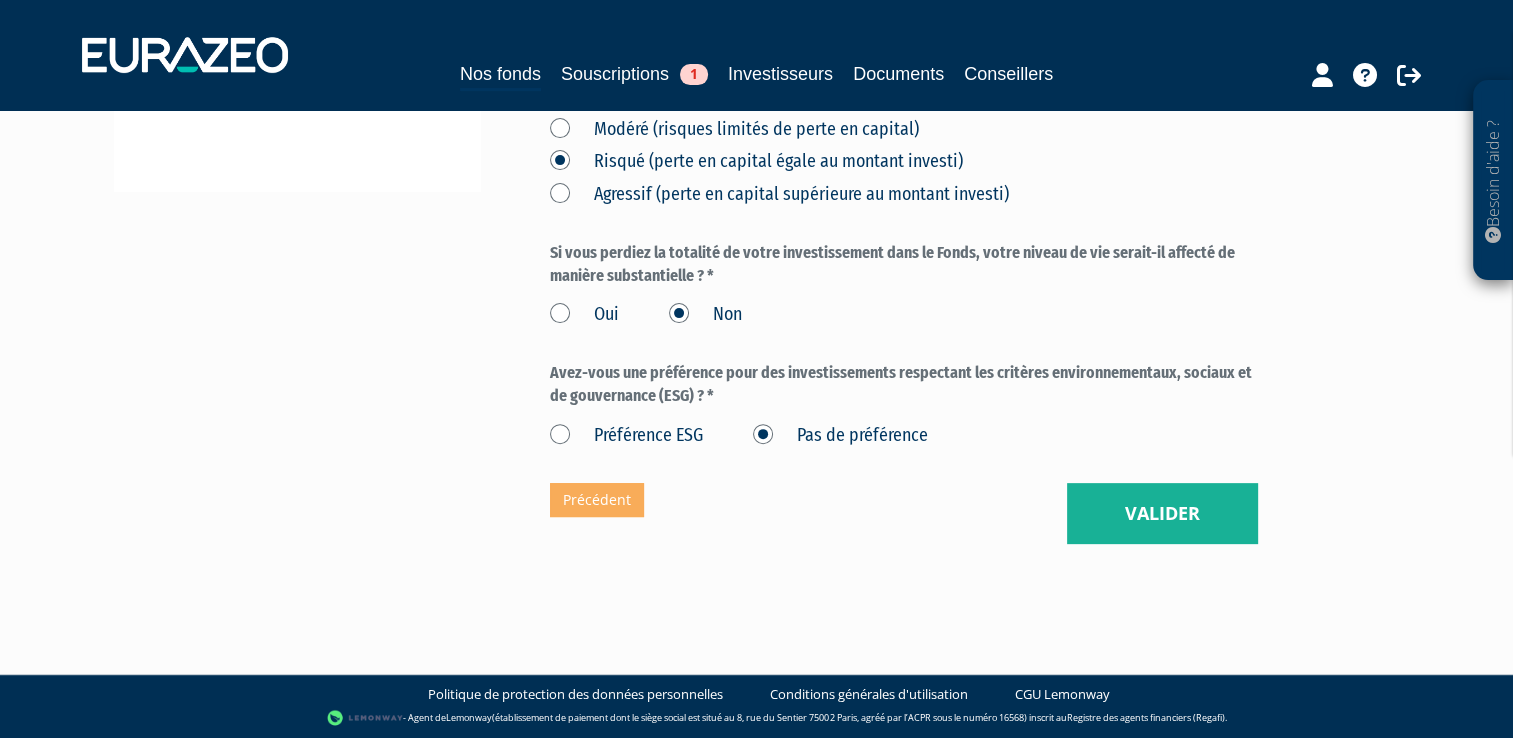 scroll, scrollTop: 663, scrollLeft: 0, axis: vertical 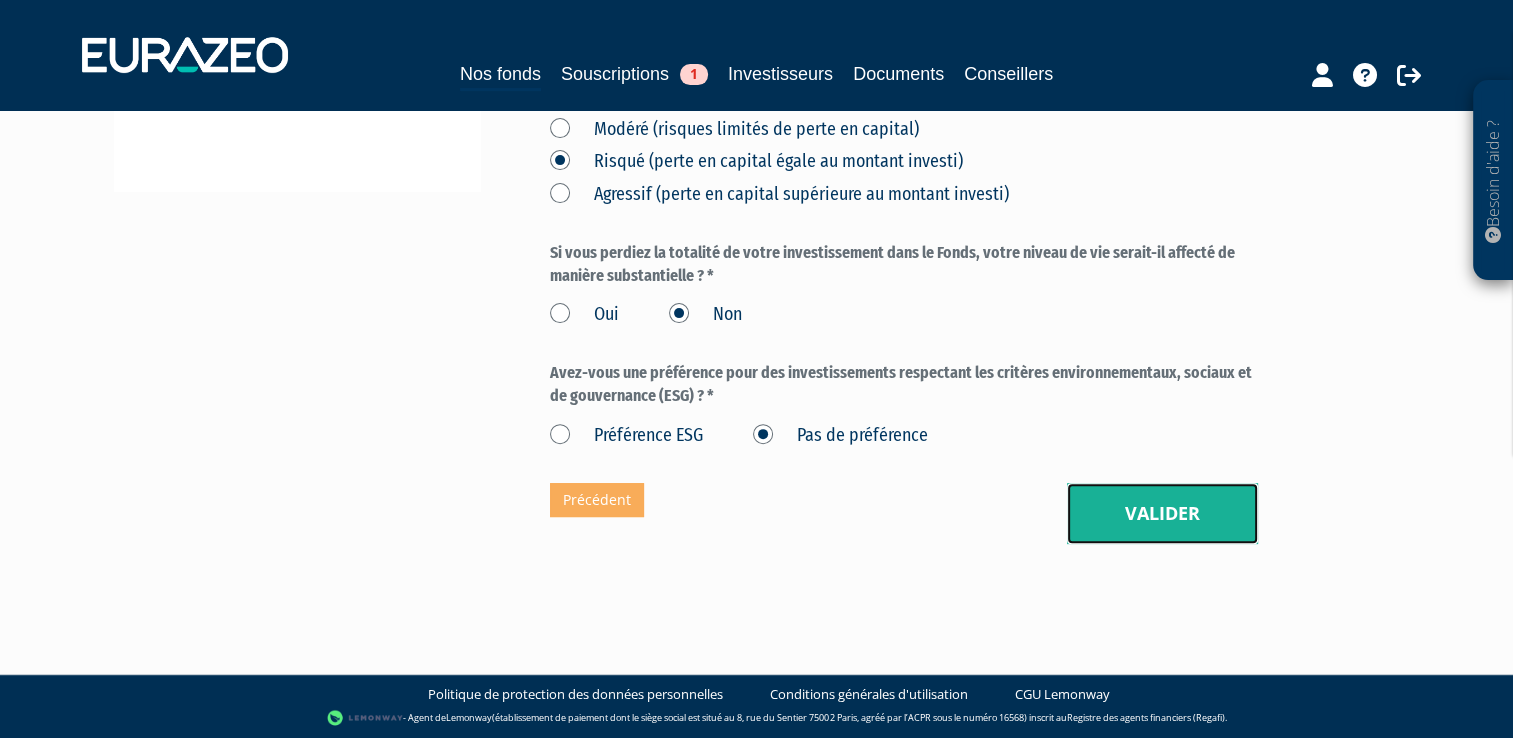 click on "Valider" at bounding box center (1162, 514) 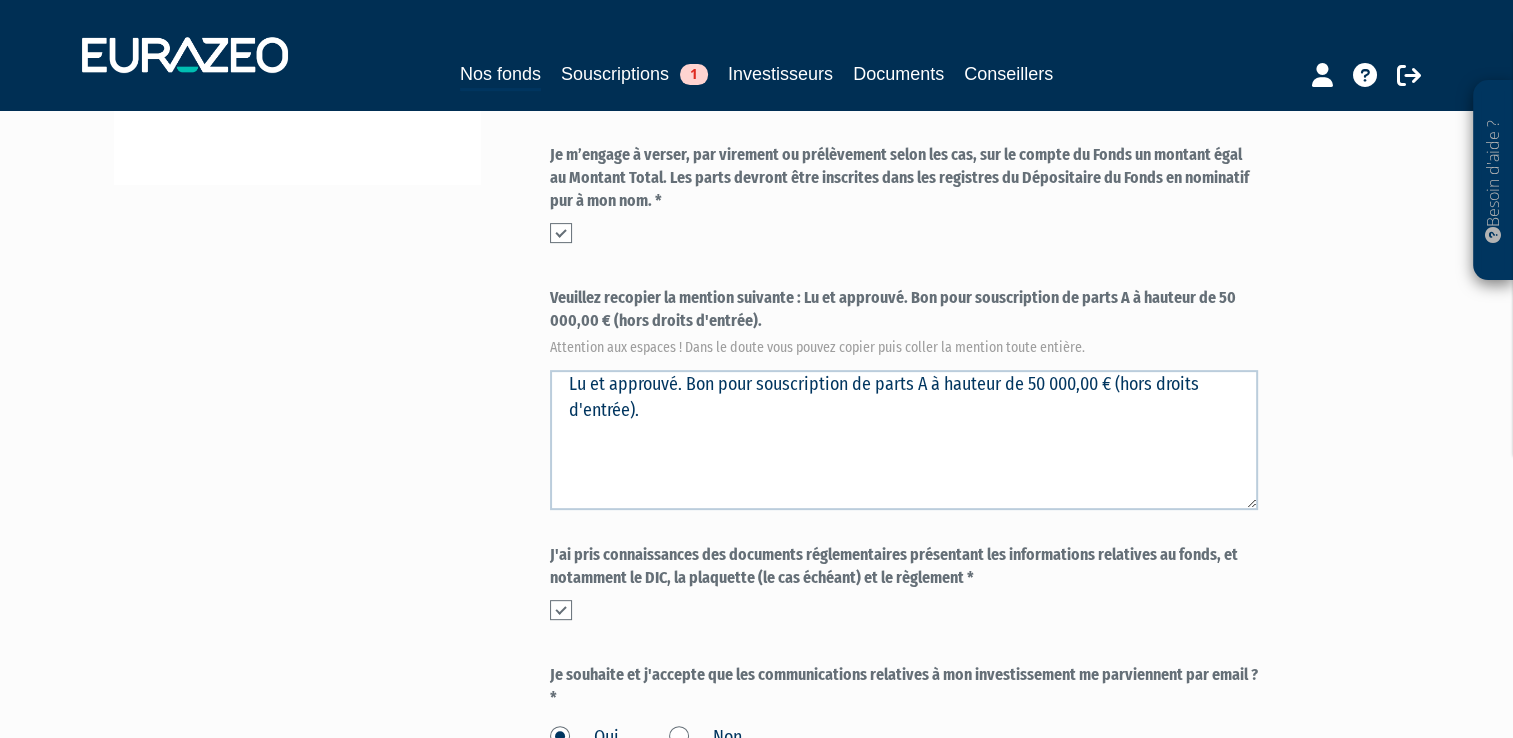 scroll, scrollTop: 631, scrollLeft: 0, axis: vertical 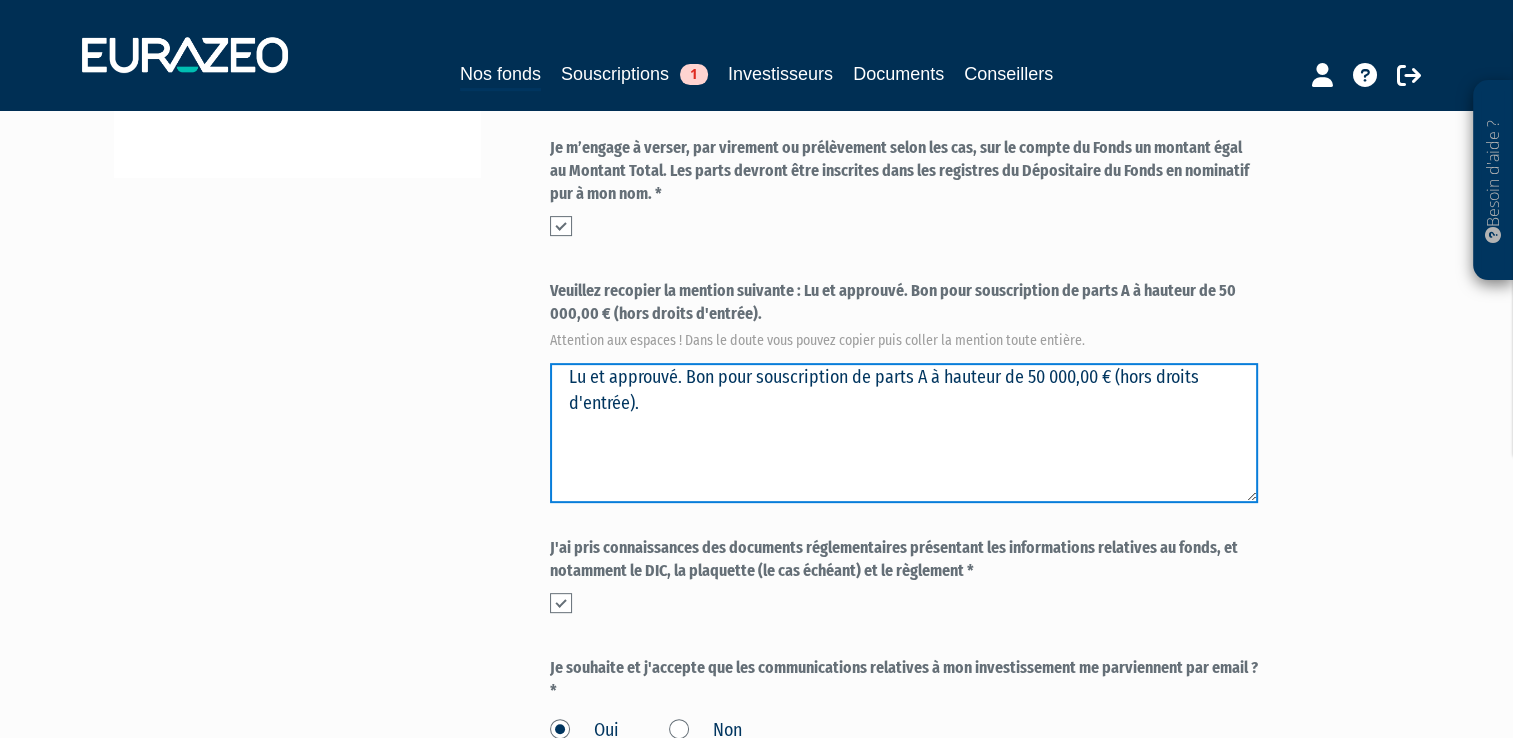 click on "Lu et approuvé. Bon pour souscription de parts A à hauteur de 50 000,00 € (hors droits d'entrée)." at bounding box center (904, 433) 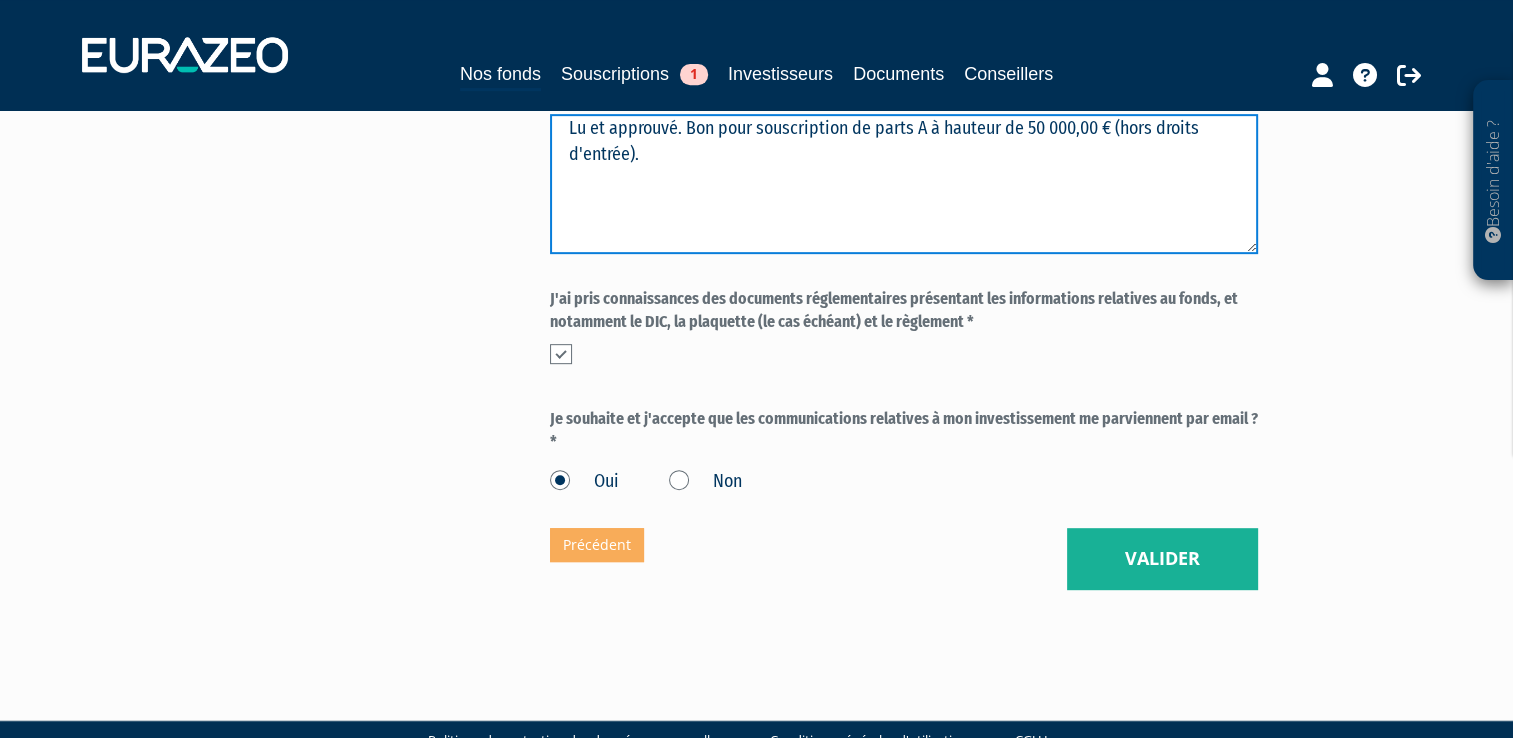 scroll, scrollTop: 880, scrollLeft: 0, axis: vertical 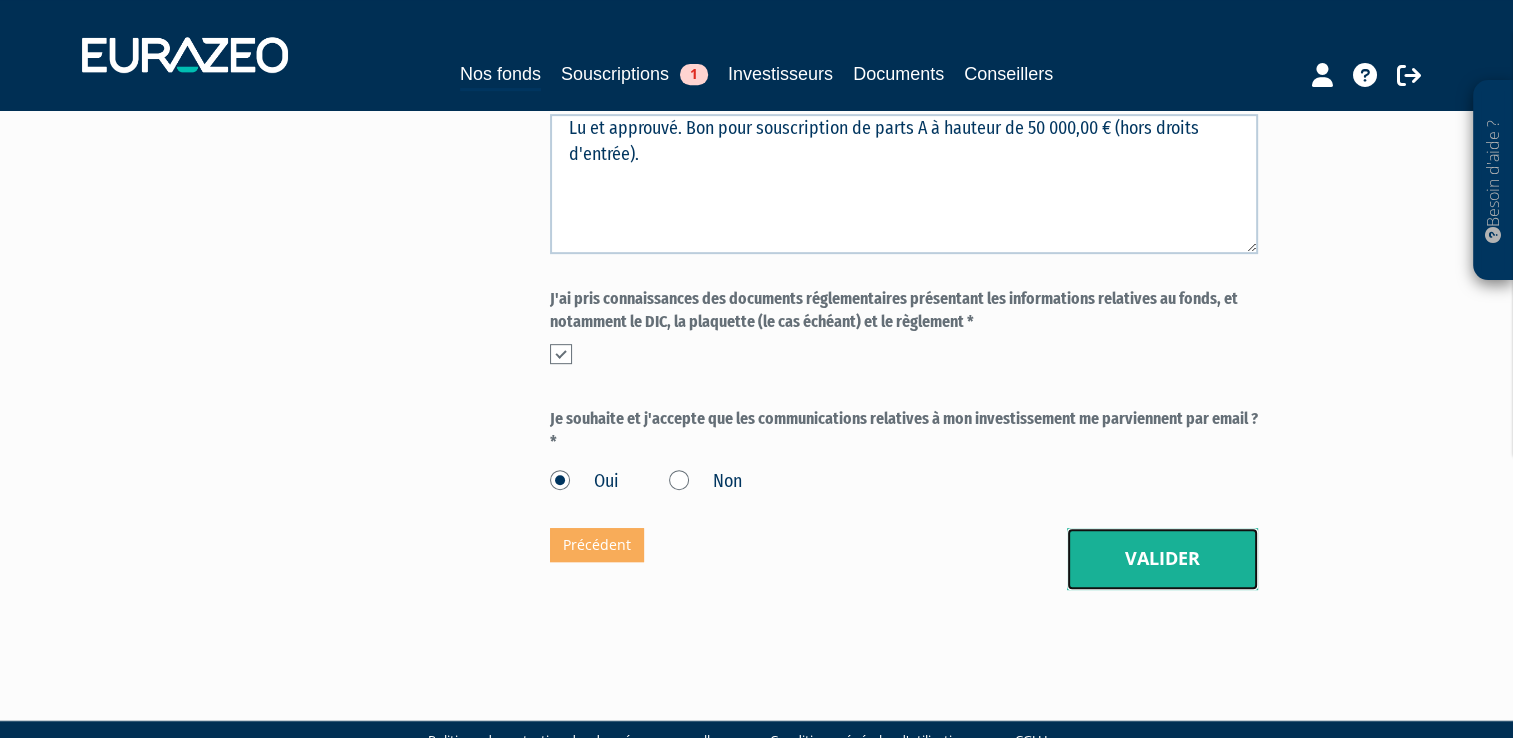 click on "Valider" at bounding box center [1162, 559] 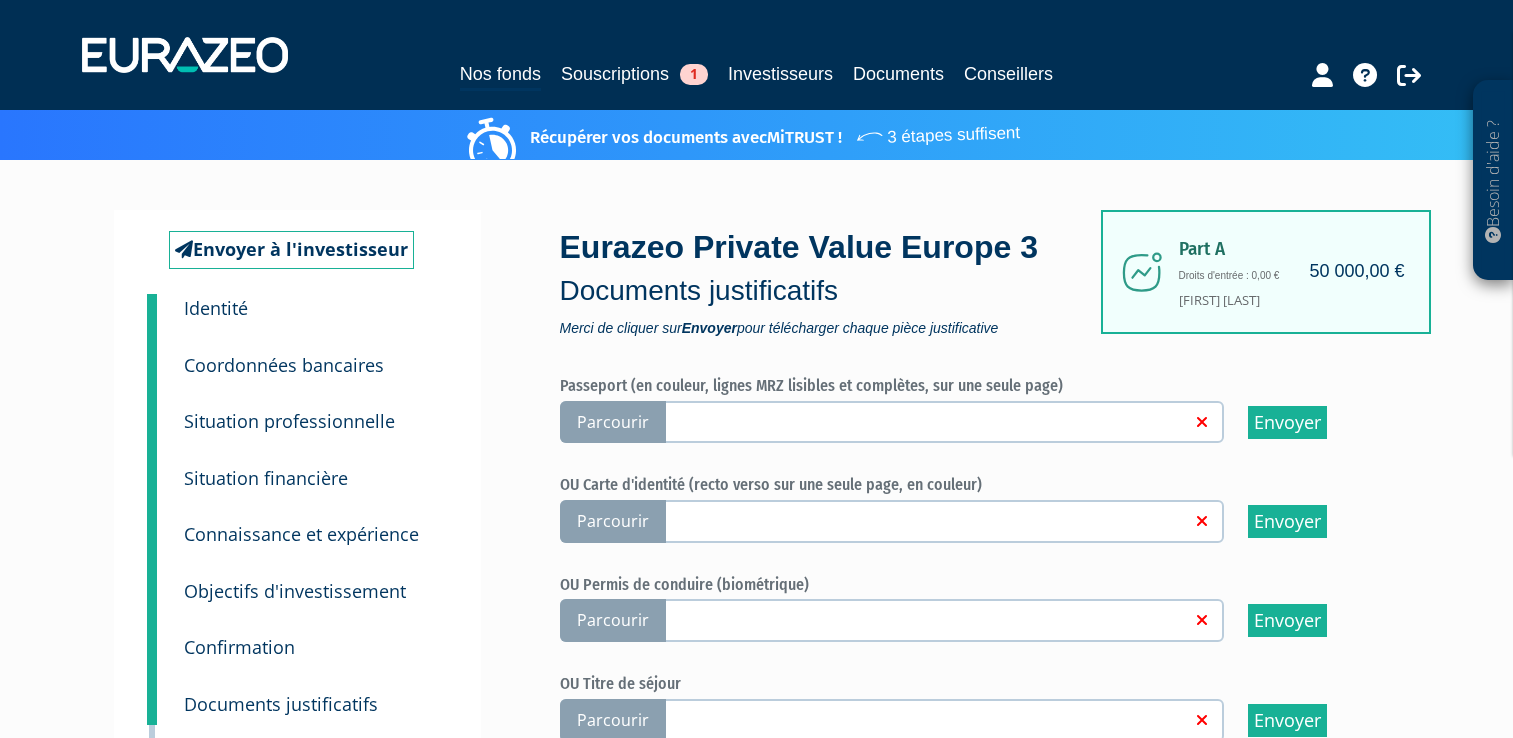 scroll, scrollTop: 0, scrollLeft: 0, axis: both 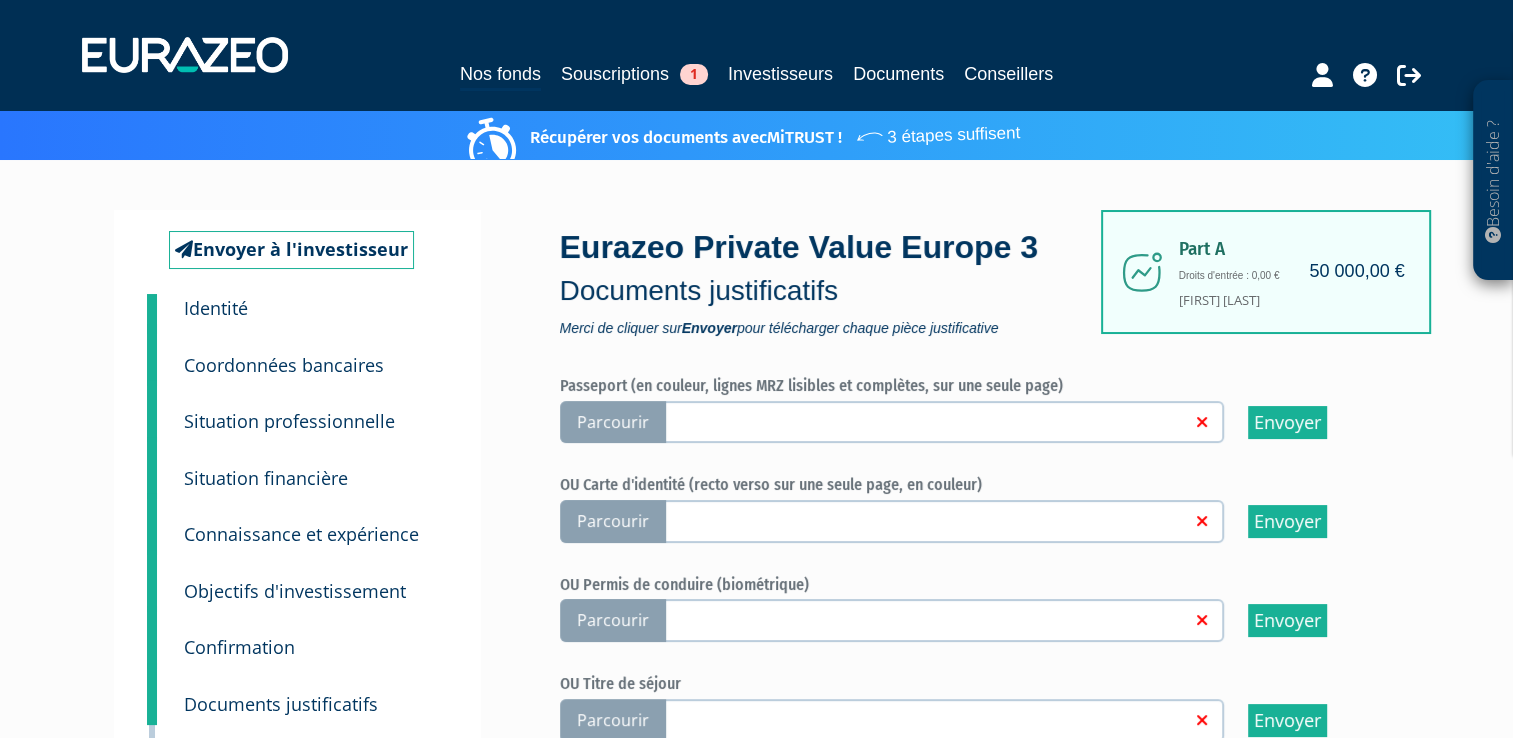 click on "Parcourir" at bounding box center (613, 422) 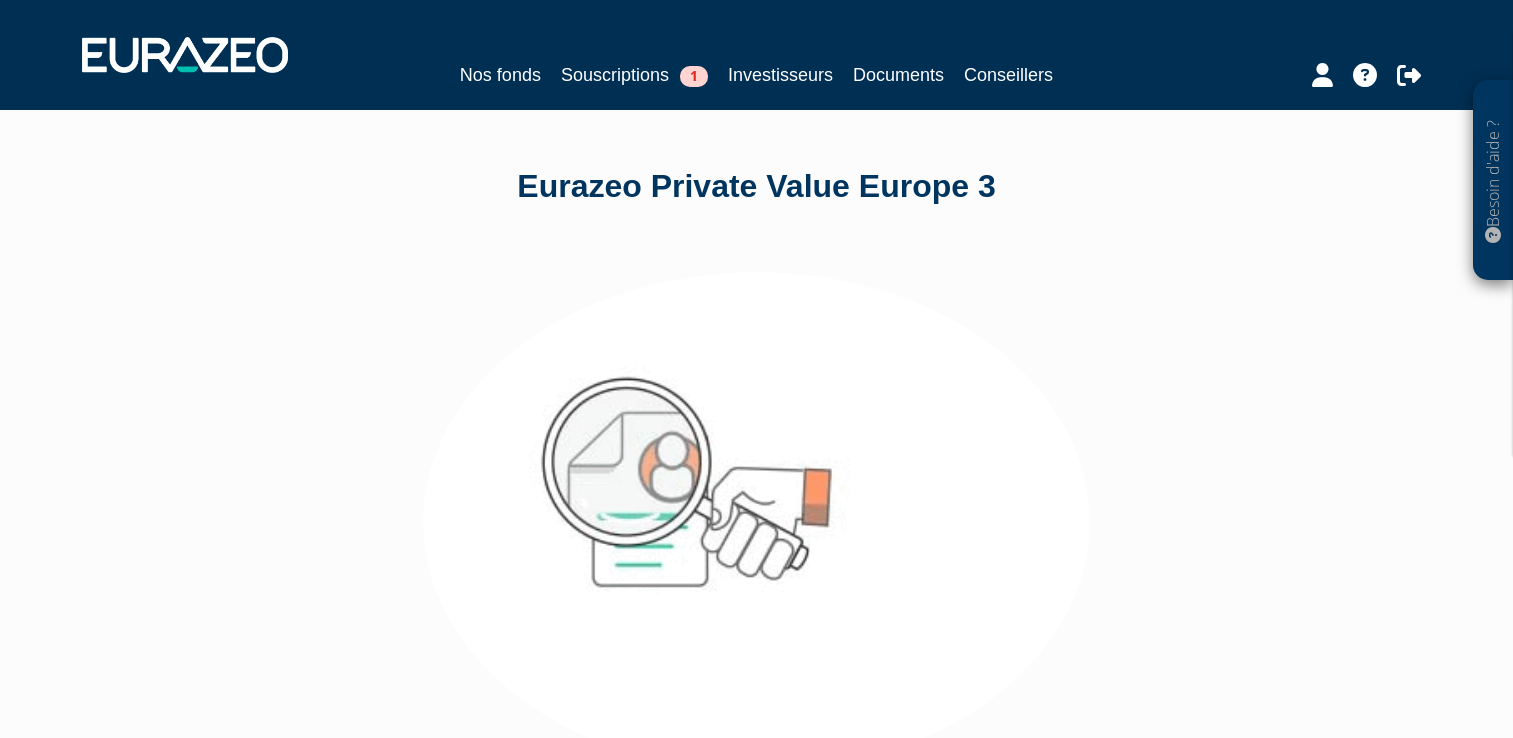 scroll, scrollTop: 0, scrollLeft: 0, axis: both 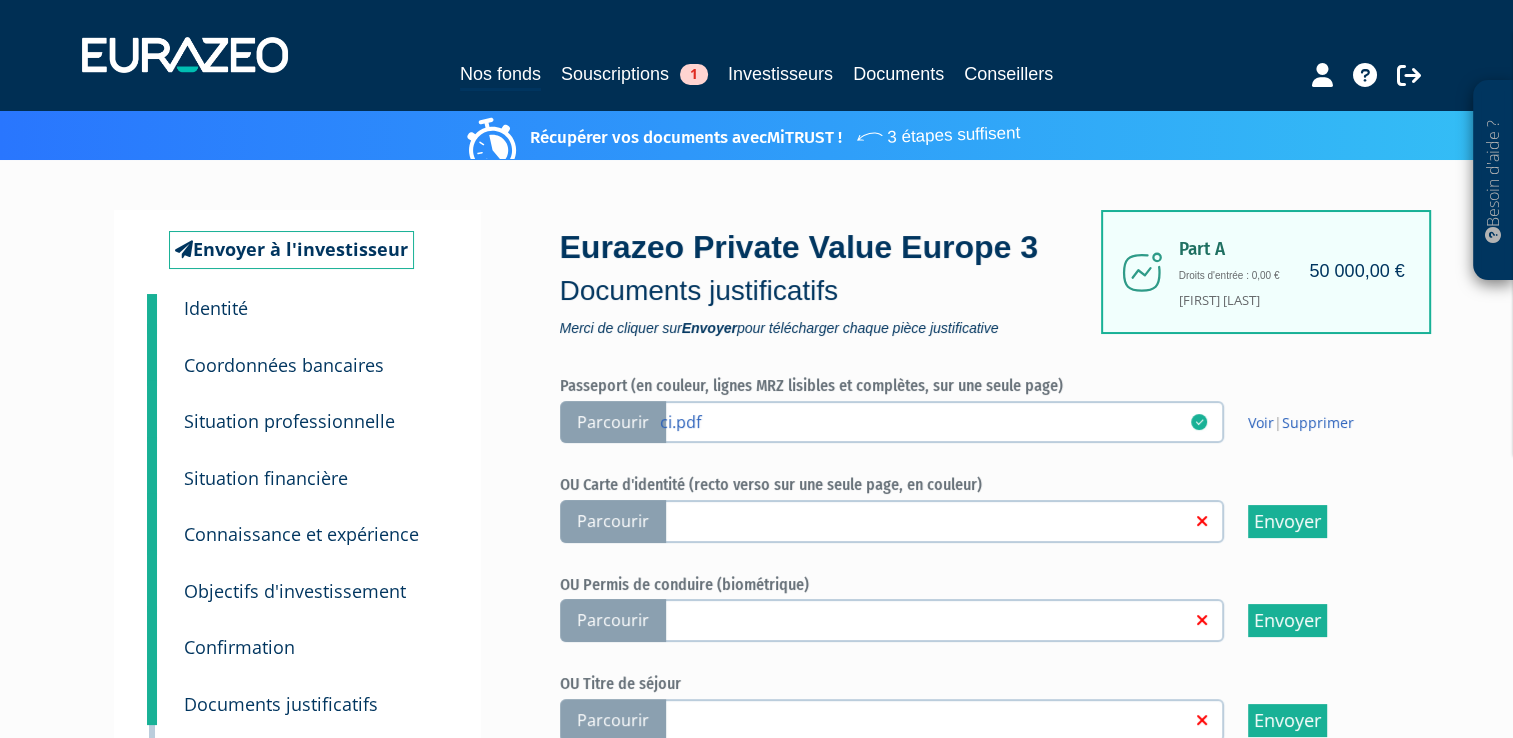 click on "Parcourir" at bounding box center (613, 521) 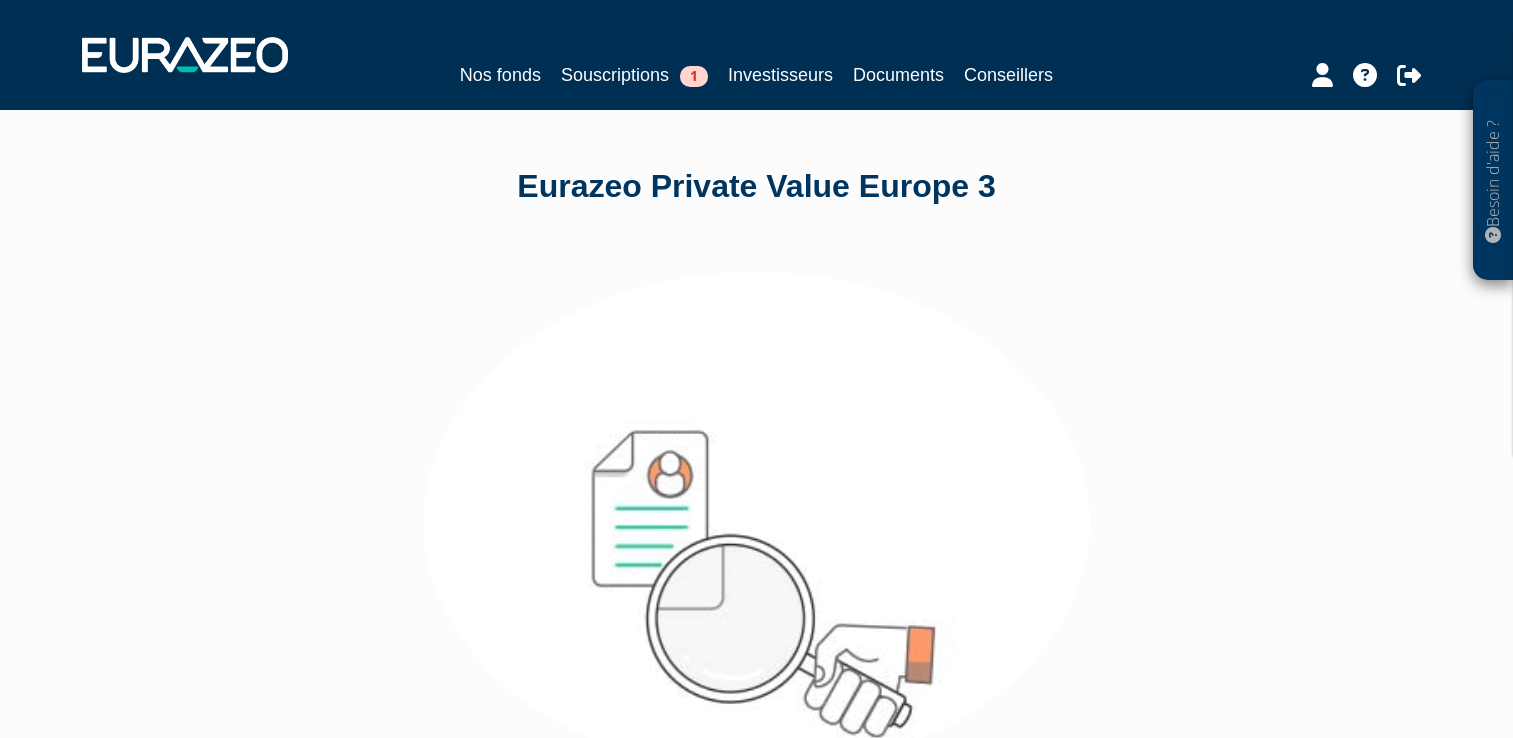 scroll, scrollTop: 0, scrollLeft: 0, axis: both 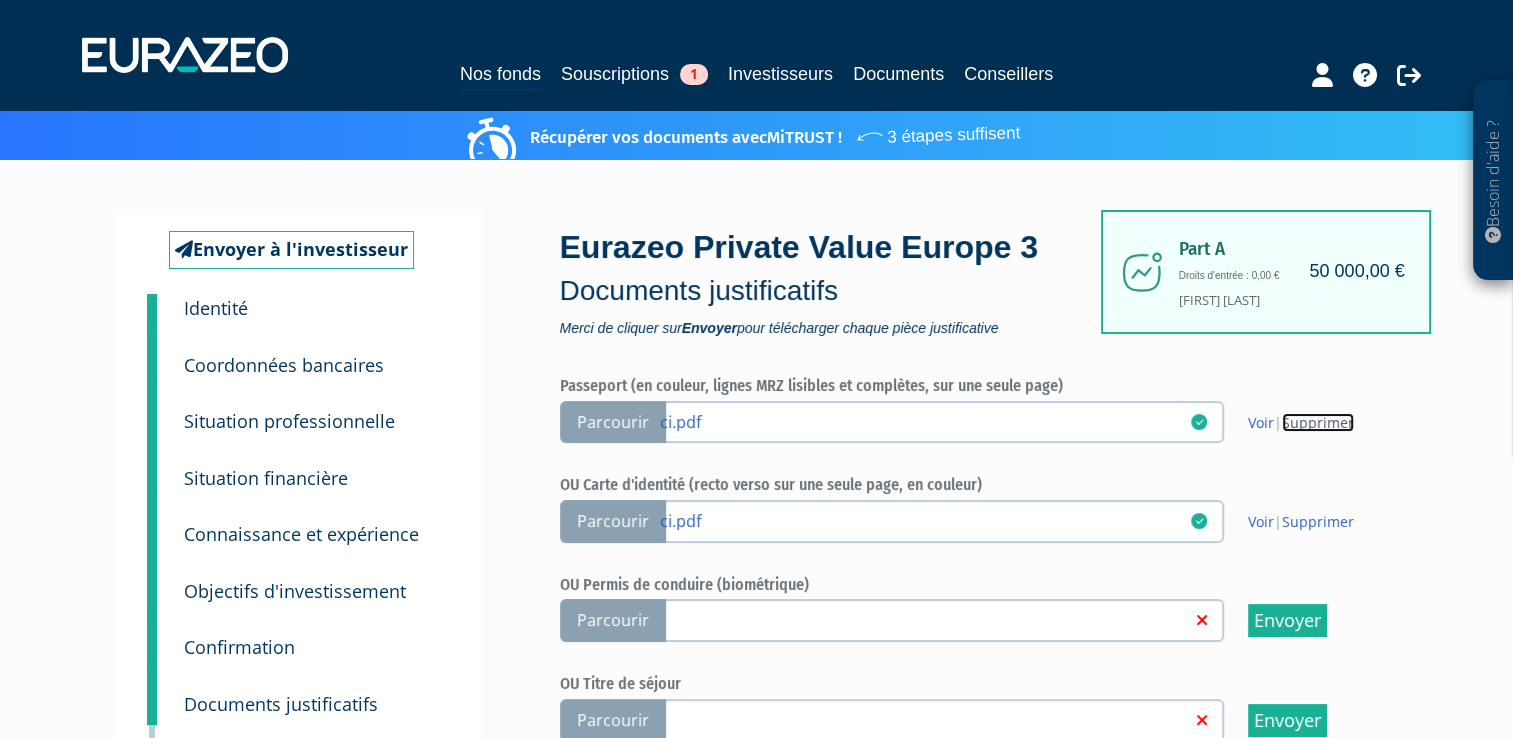 drag, startPoint x: 1326, startPoint y: 458, endPoint x: 850, endPoint y: 93, distance: 599.83417 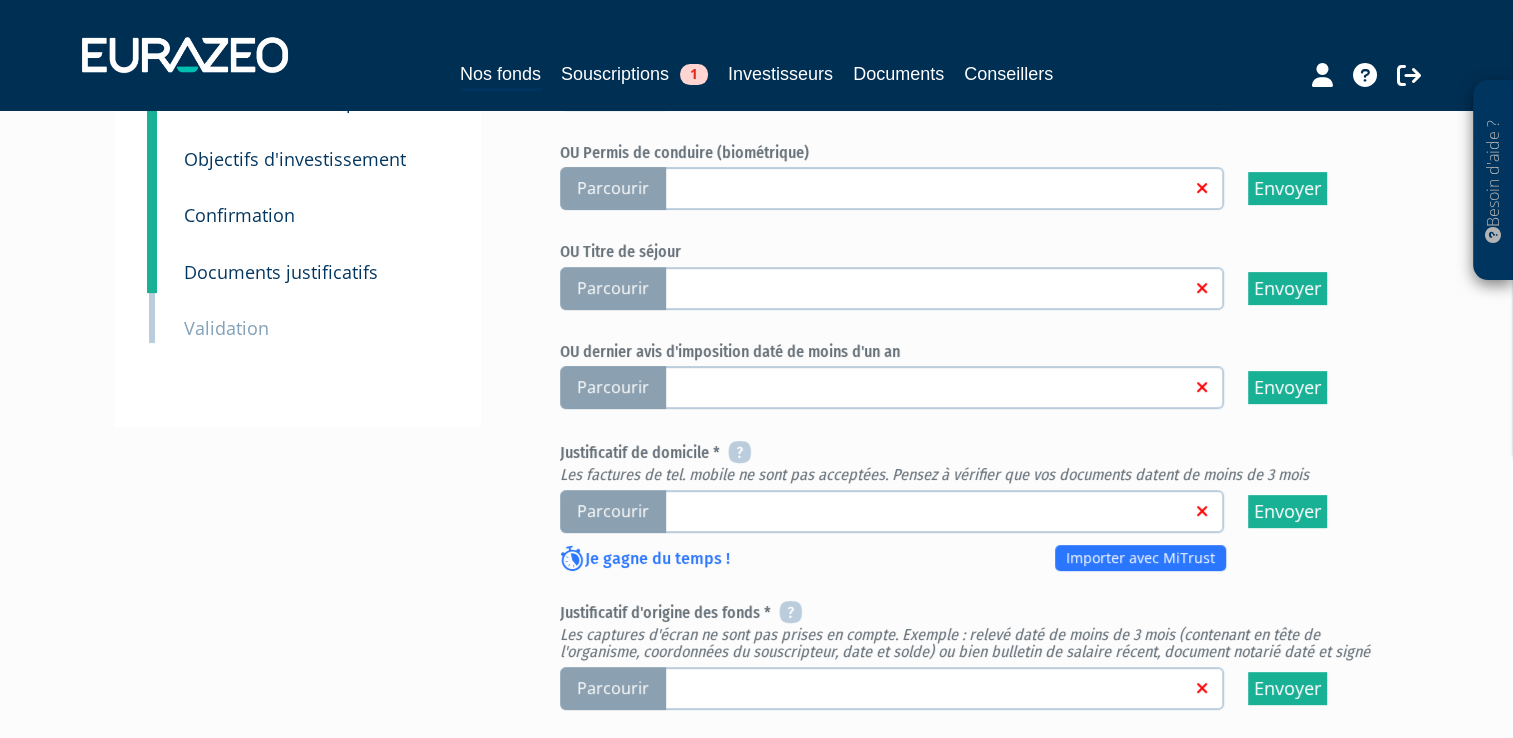 scroll, scrollTop: 432, scrollLeft: 0, axis: vertical 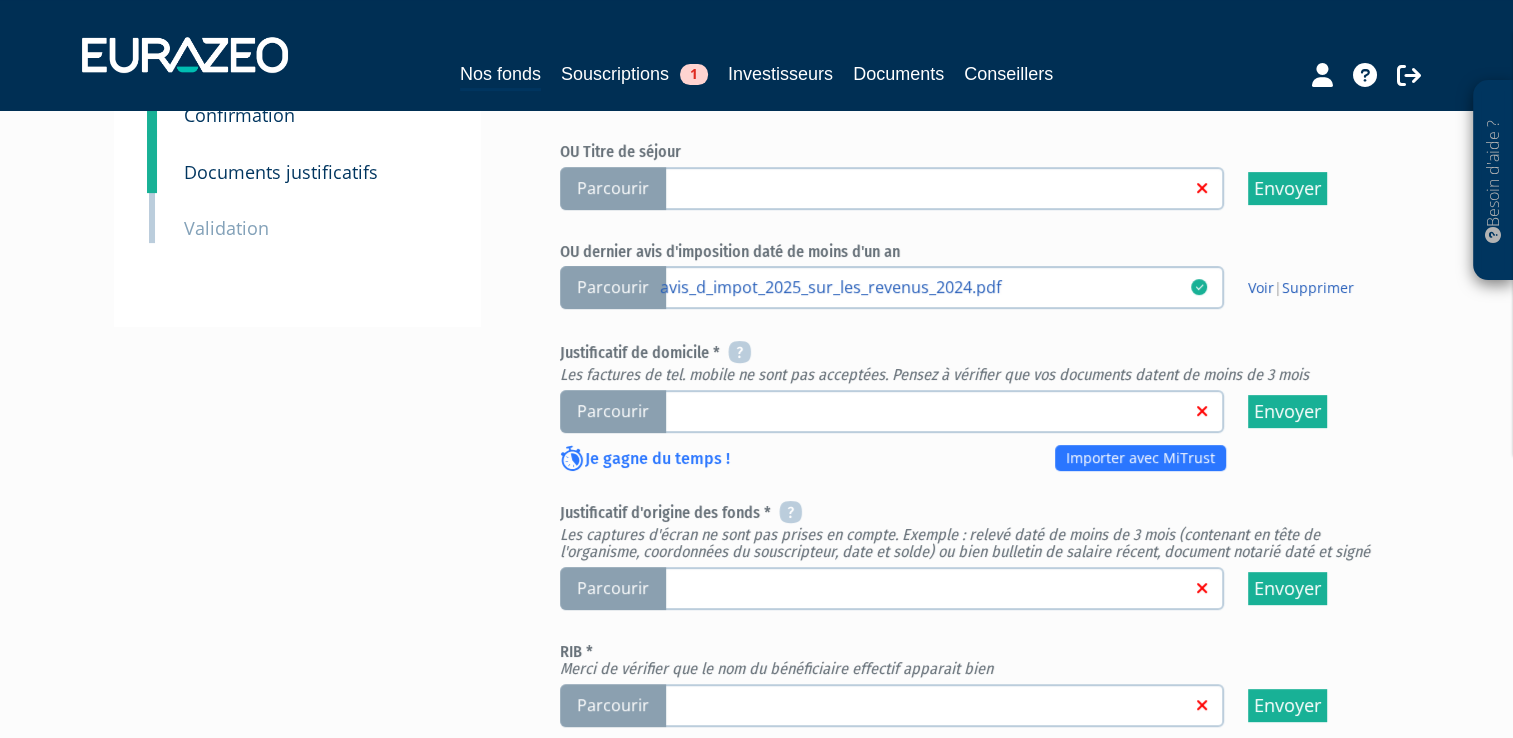 click on "Parcourir" at bounding box center (613, 411) 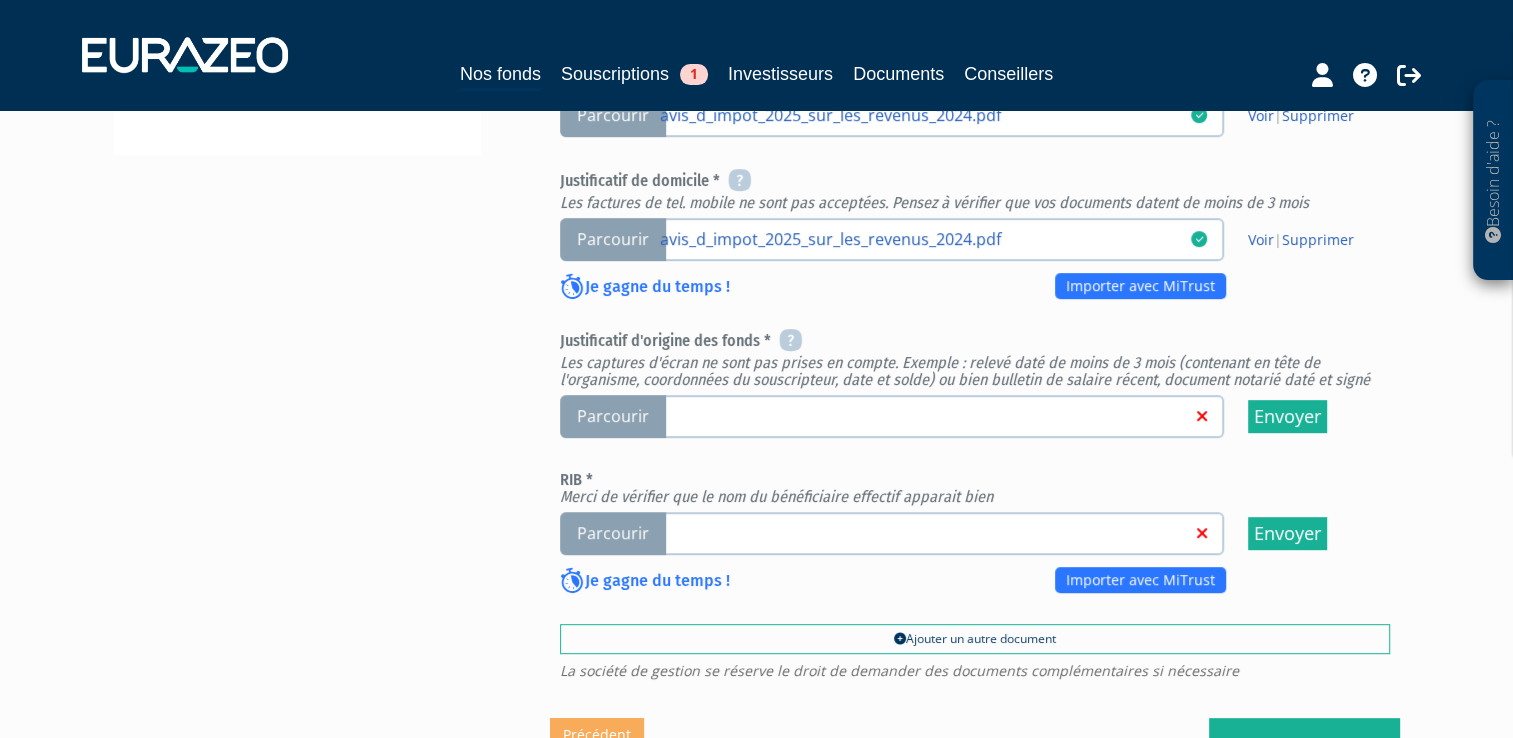 scroll, scrollTop: 710, scrollLeft: 0, axis: vertical 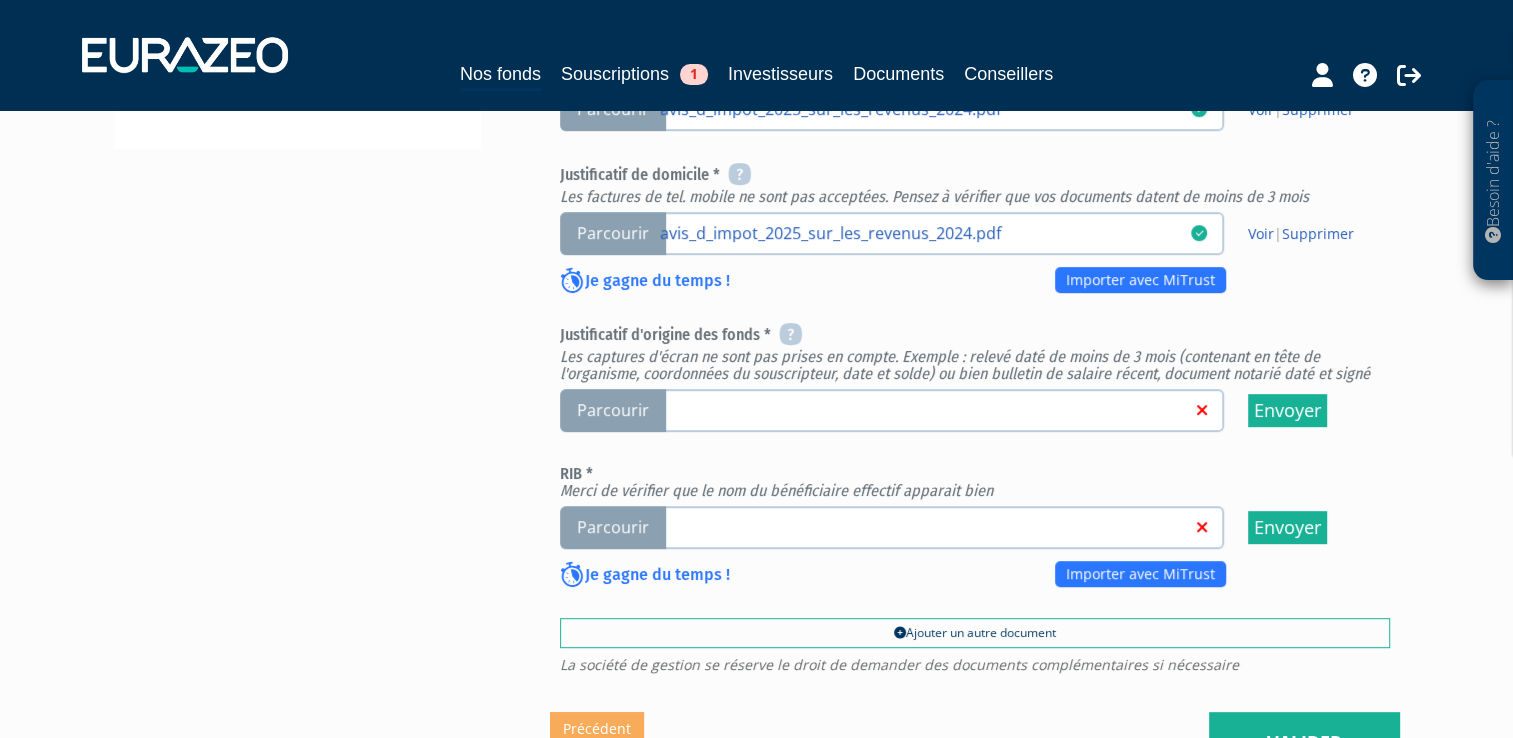 click on "Parcourir" at bounding box center (613, 410) 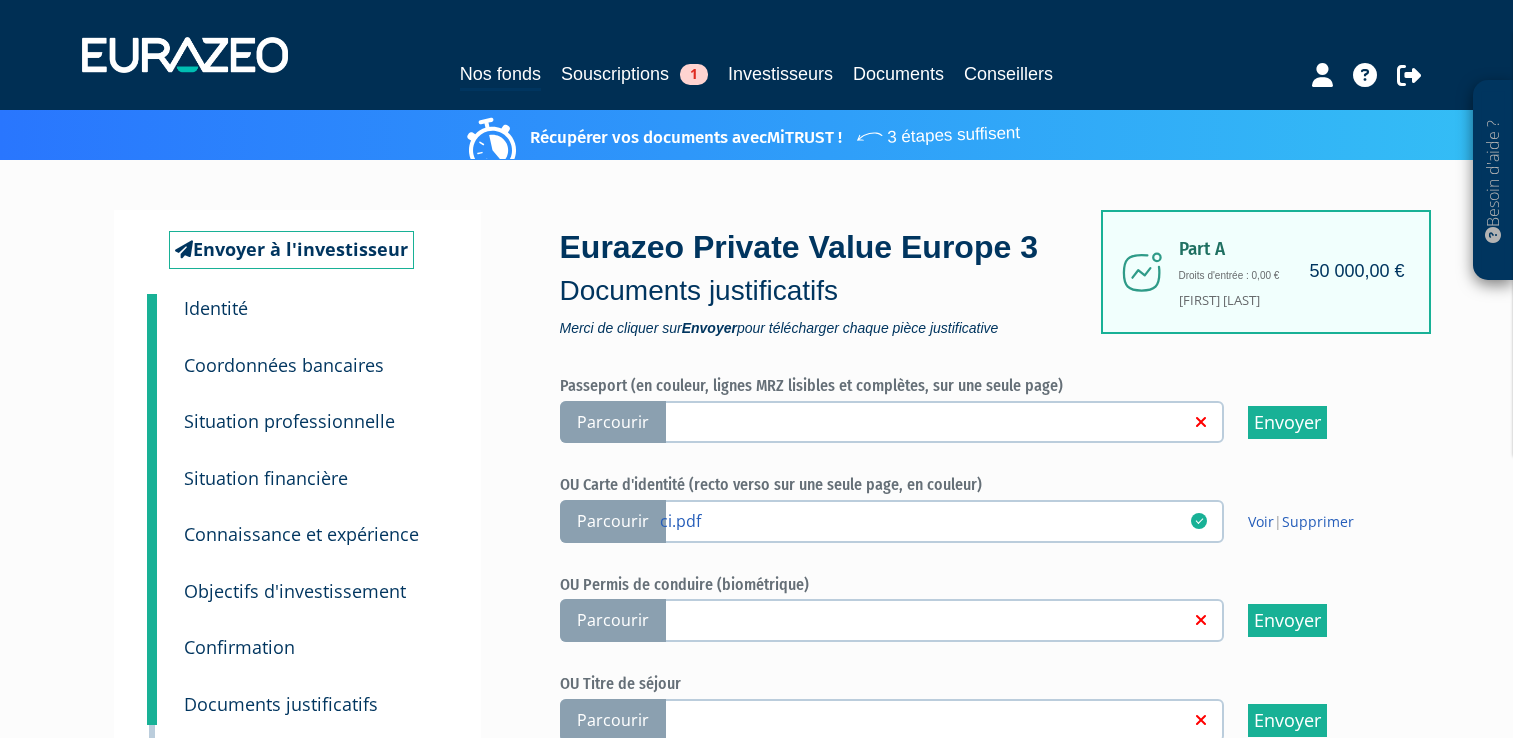 scroll, scrollTop: 710, scrollLeft: 0, axis: vertical 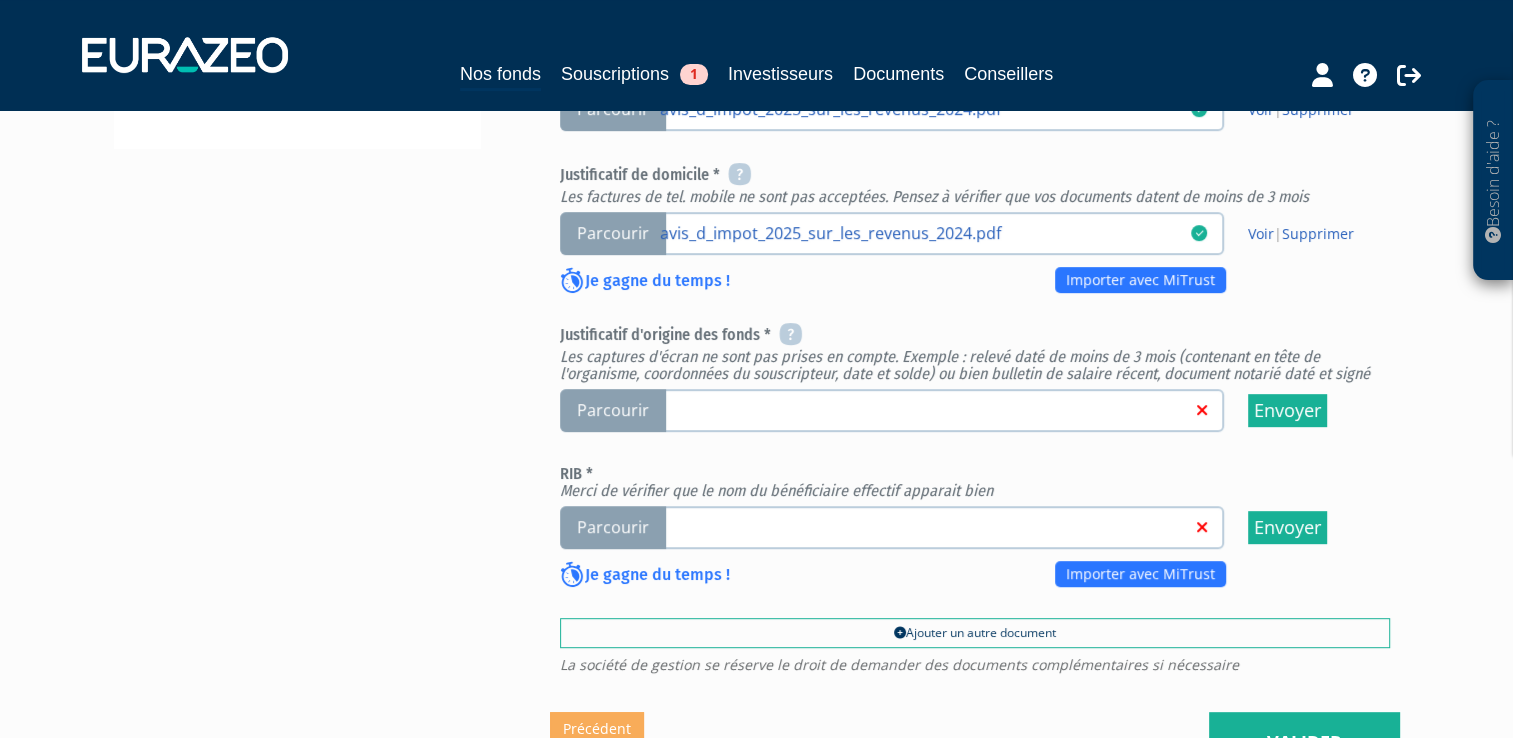 click on "Parcourir" at bounding box center (613, 410) 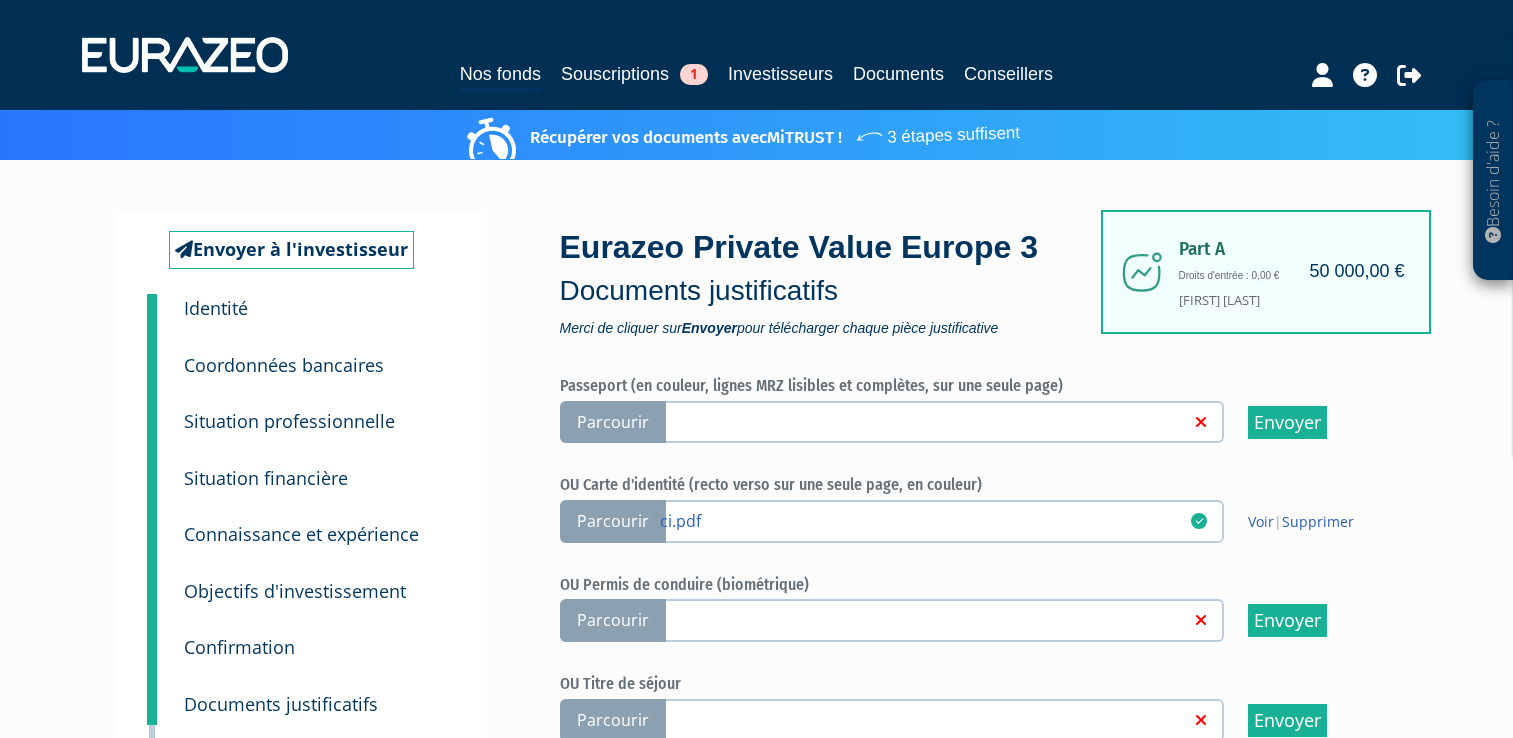 scroll, scrollTop: 710, scrollLeft: 0, axis: vertical 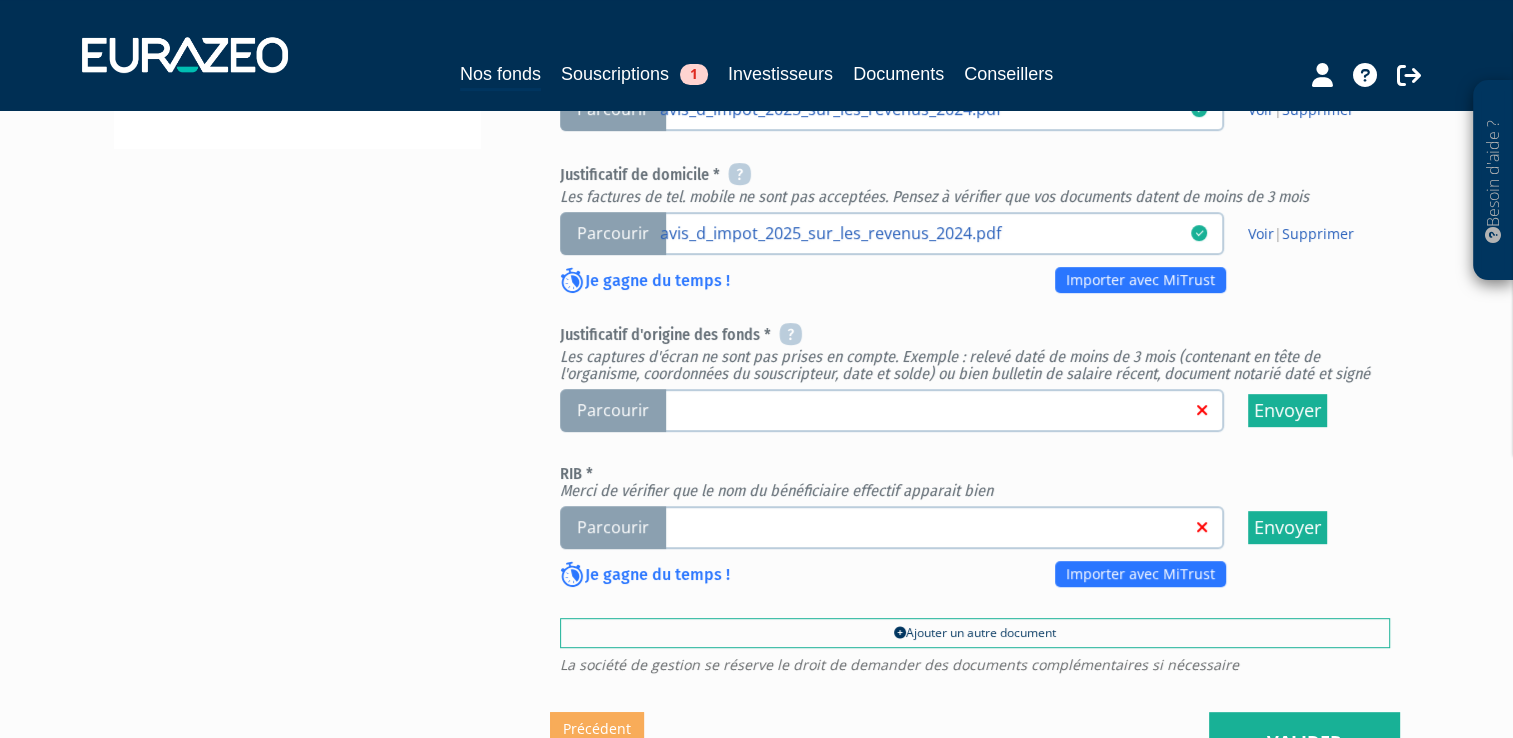 click on "Parcourir" at bounding box center [613, 410] 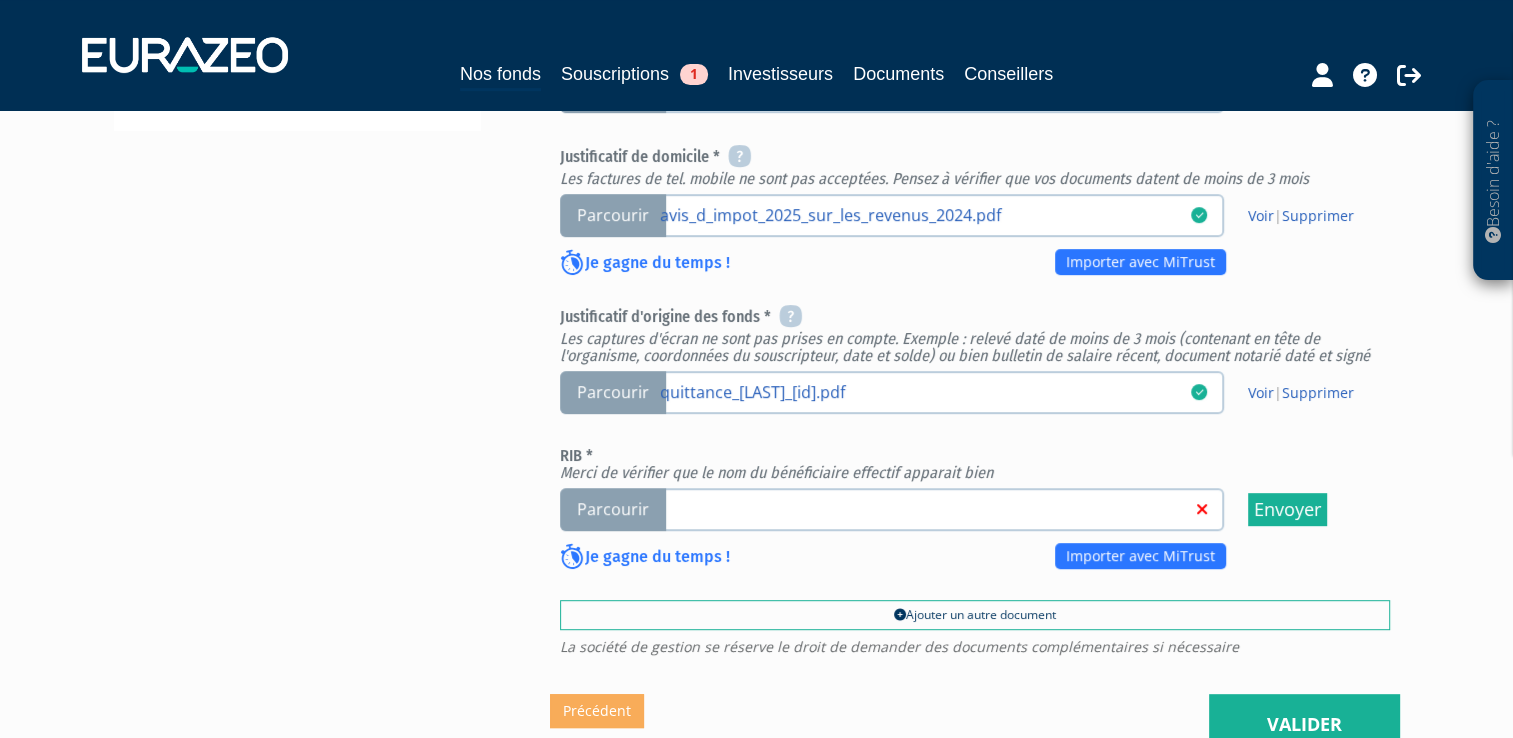 scroll, scrollTop: 730, scrollLeft: 0, axis: vertical 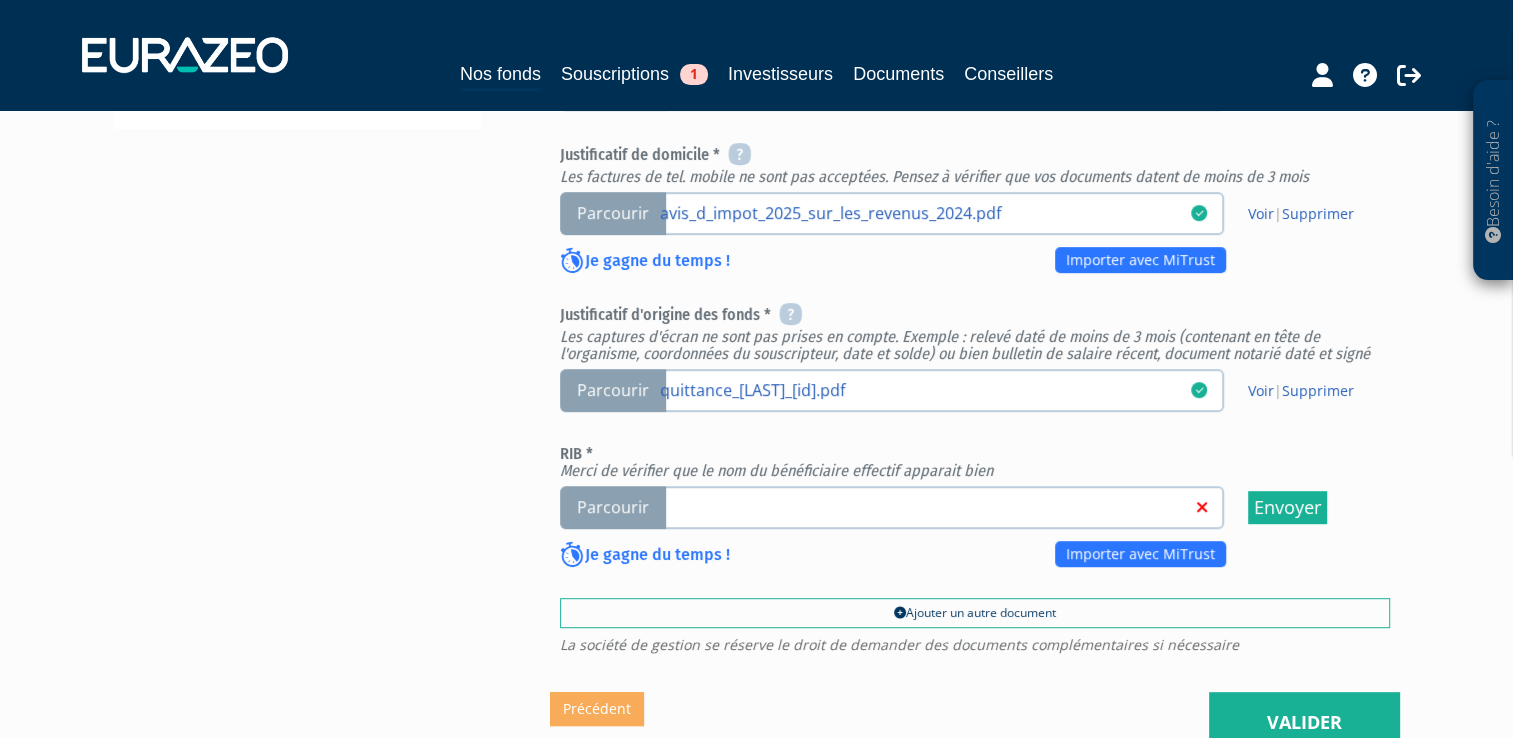 click on "Parcourir" at bounding box center (613, 507) 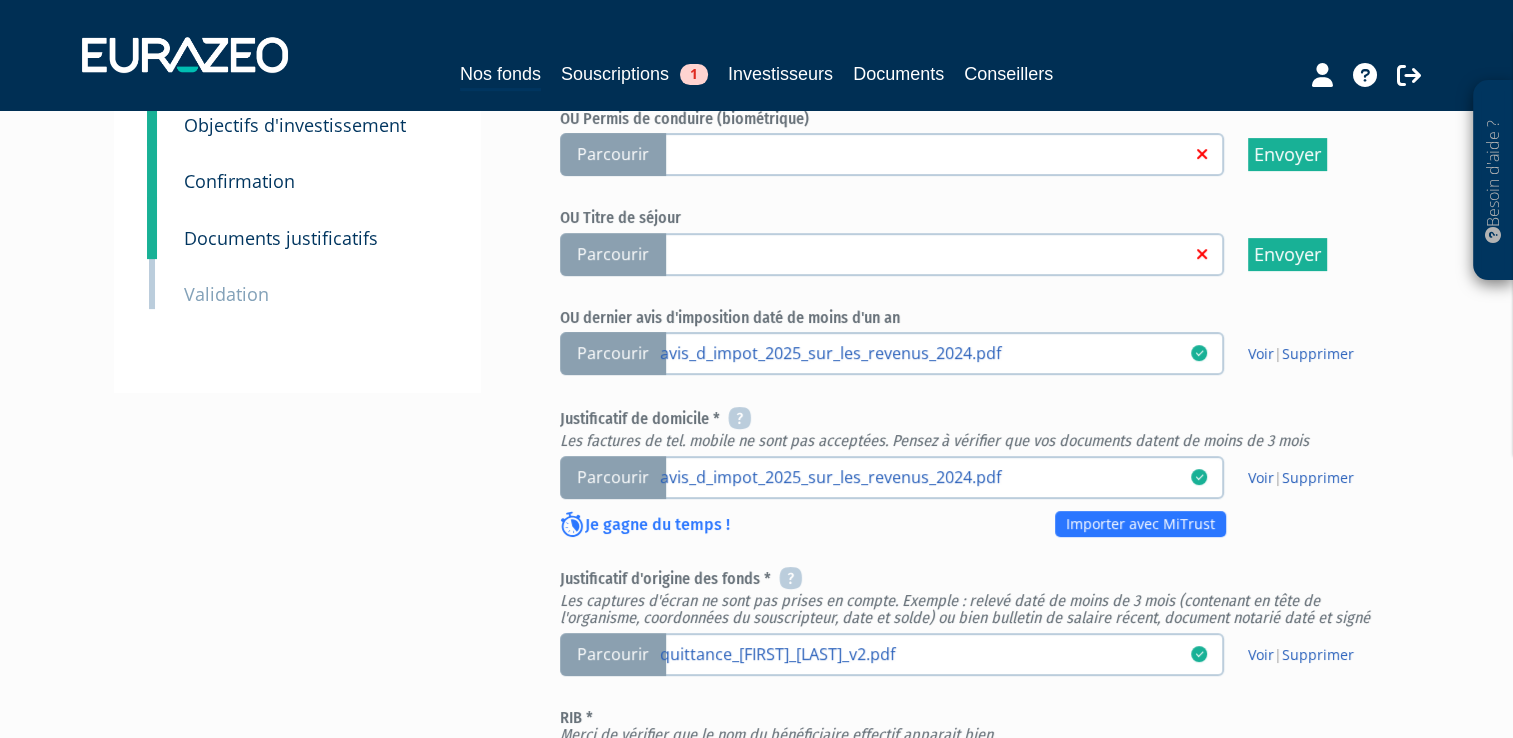 scroll, scrollTop: 507, scrollLeft: 0, axis: vertical 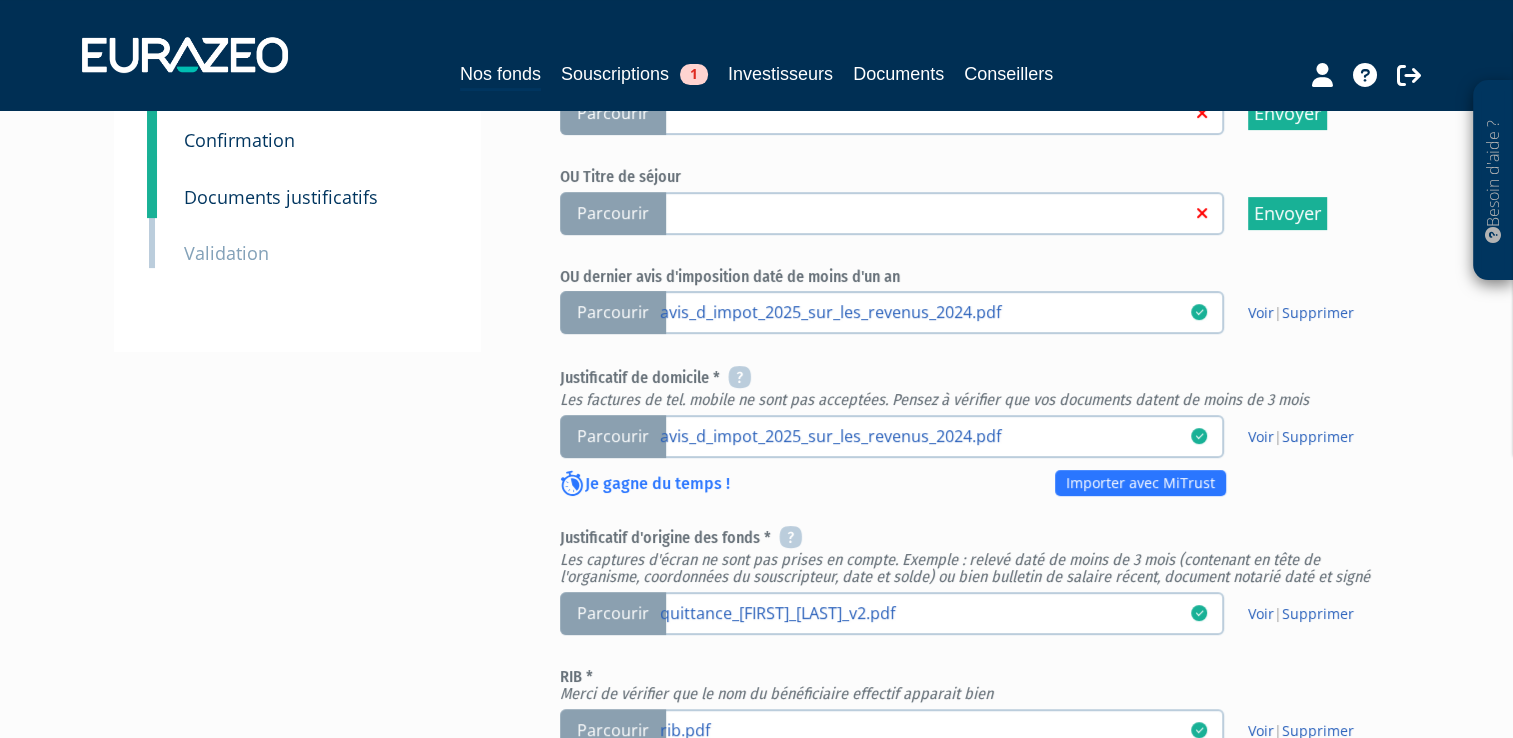 click on "avis_d_impot_2025_sur_les_revenus_2024.pdf" at bounding box center [925, 311] 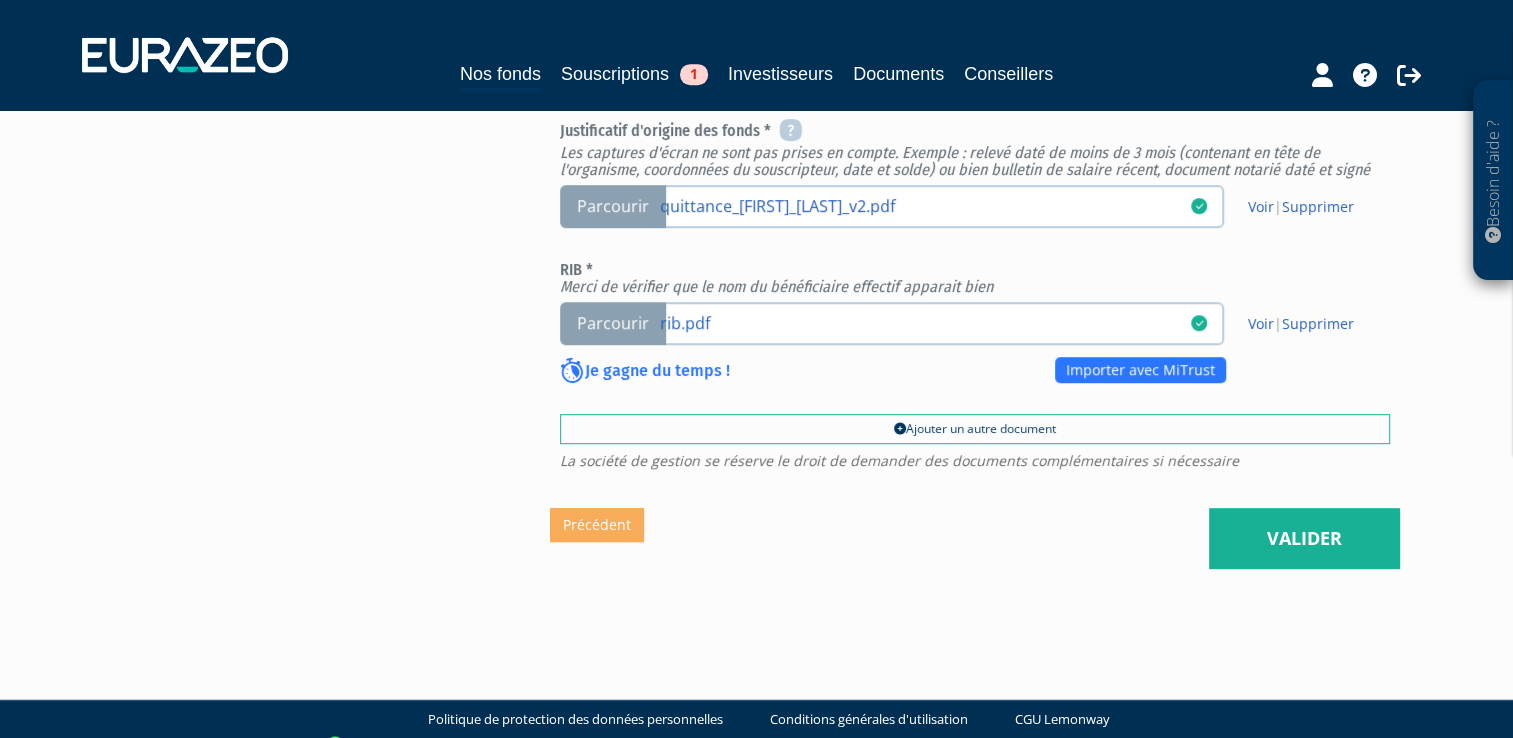 scroll, scrollTop: 912, scrollLeft: 0, axis: vertical 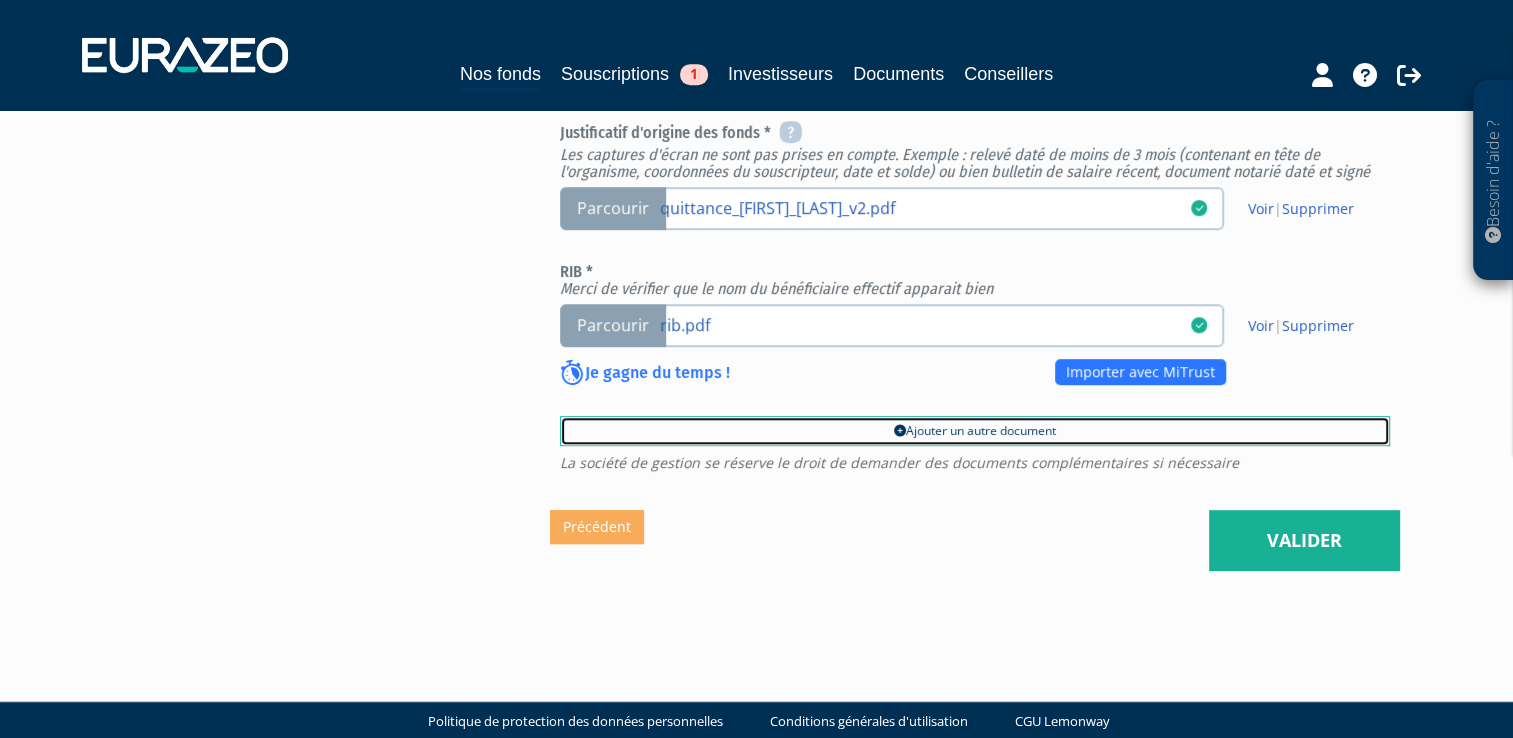 click on "Ajouter un autre document" at bounding box center (975, 431) 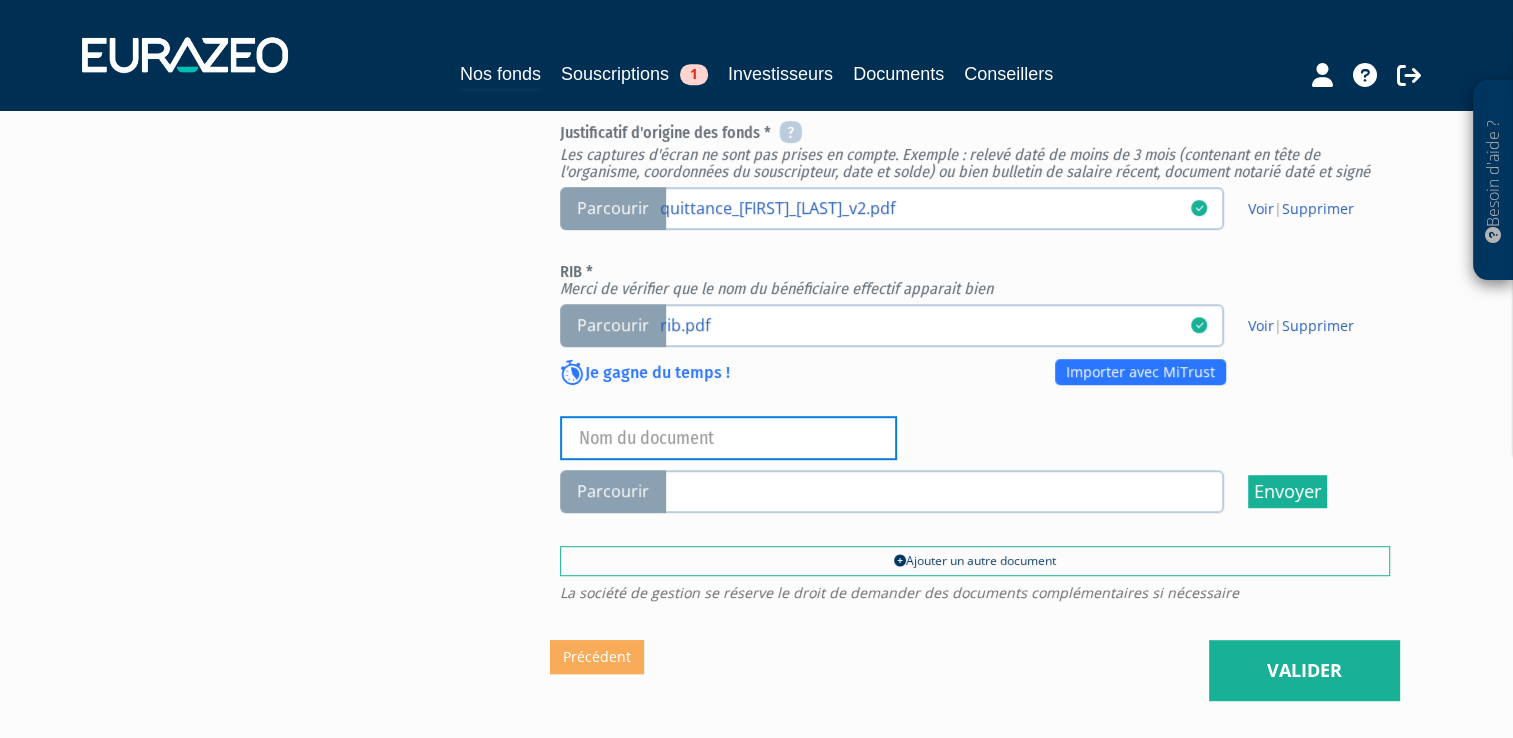click at bounding box center [728, 438] 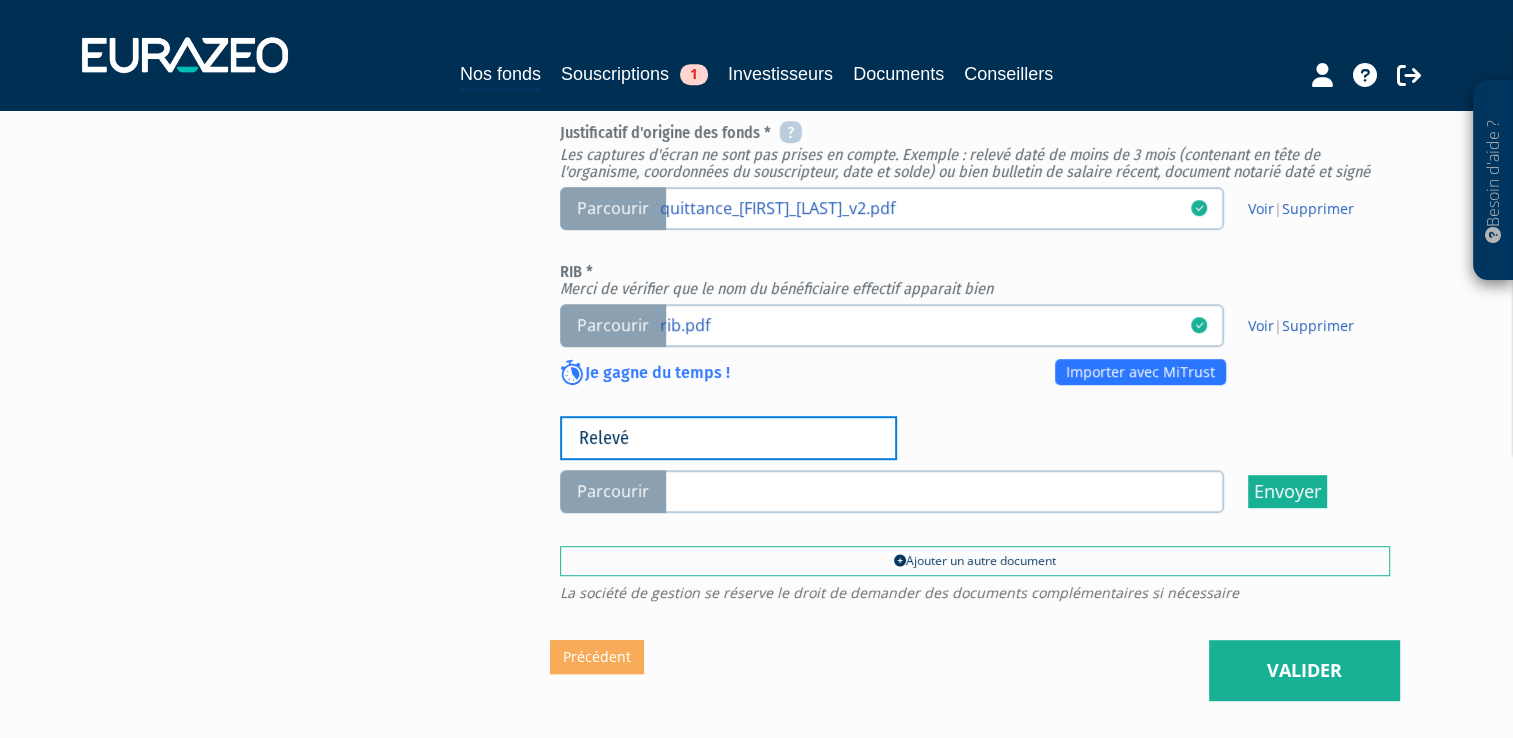 type on "Relevé" 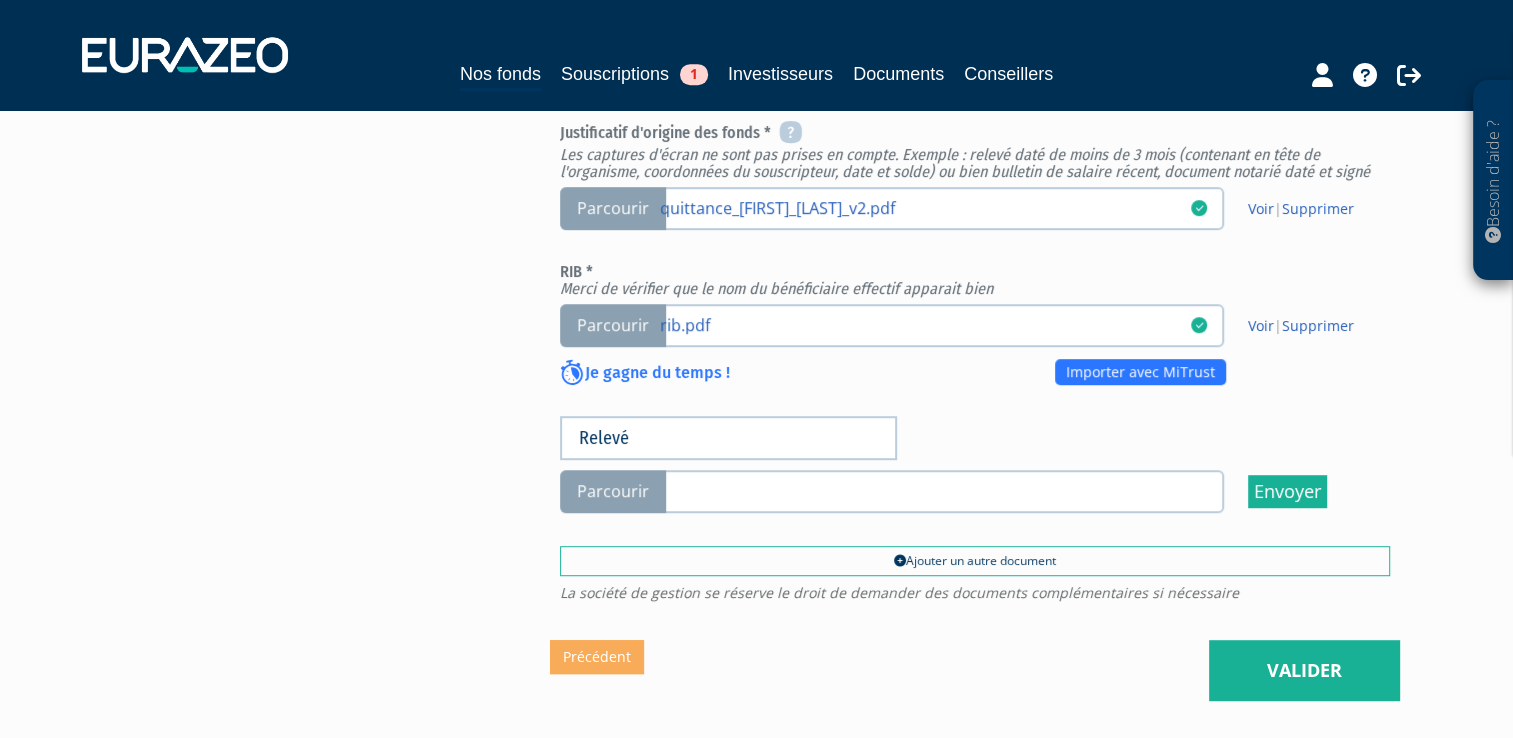 click on "Parcourir" at bounding box center (613, 491) 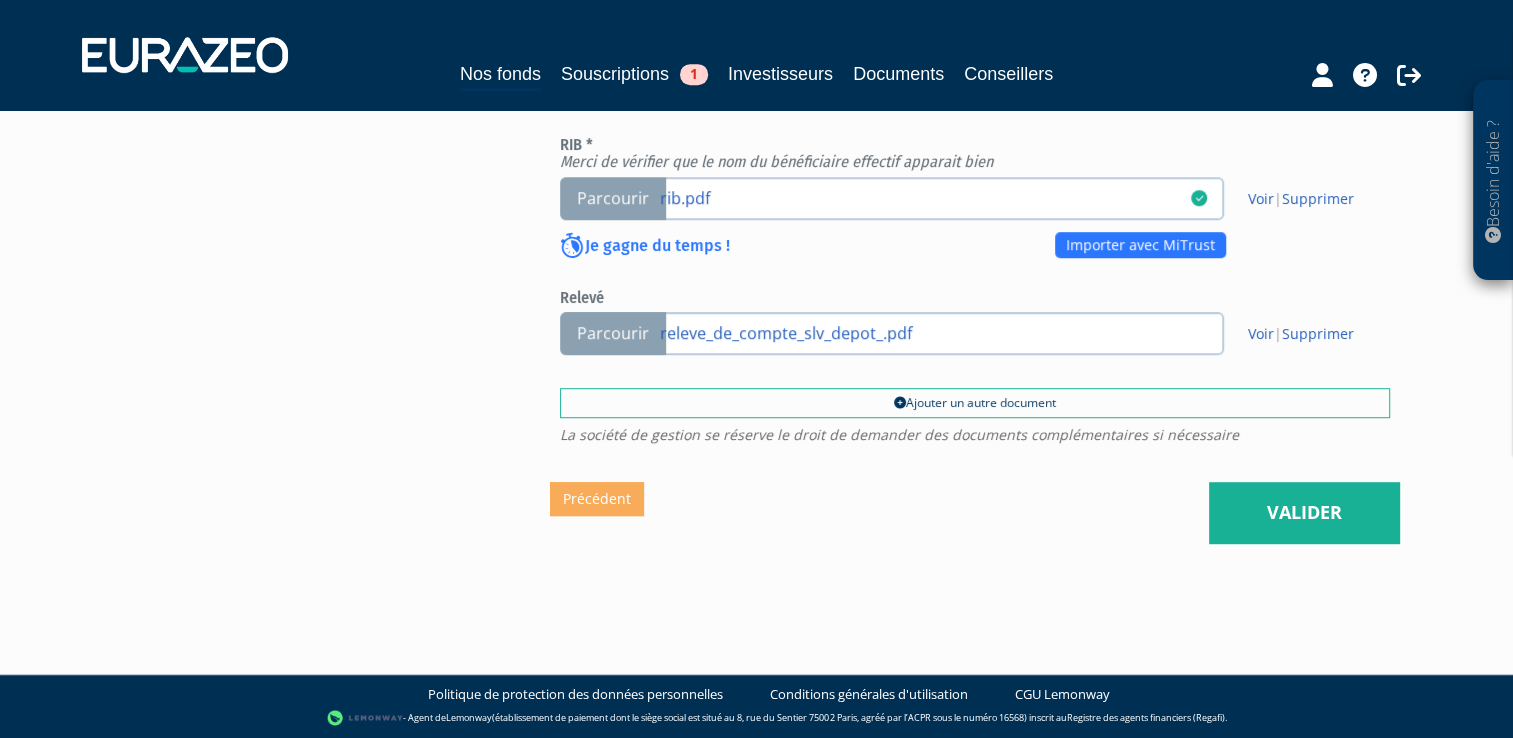 scroll, scrollTop: 1076, scrollLeft: 0, axis: vertical 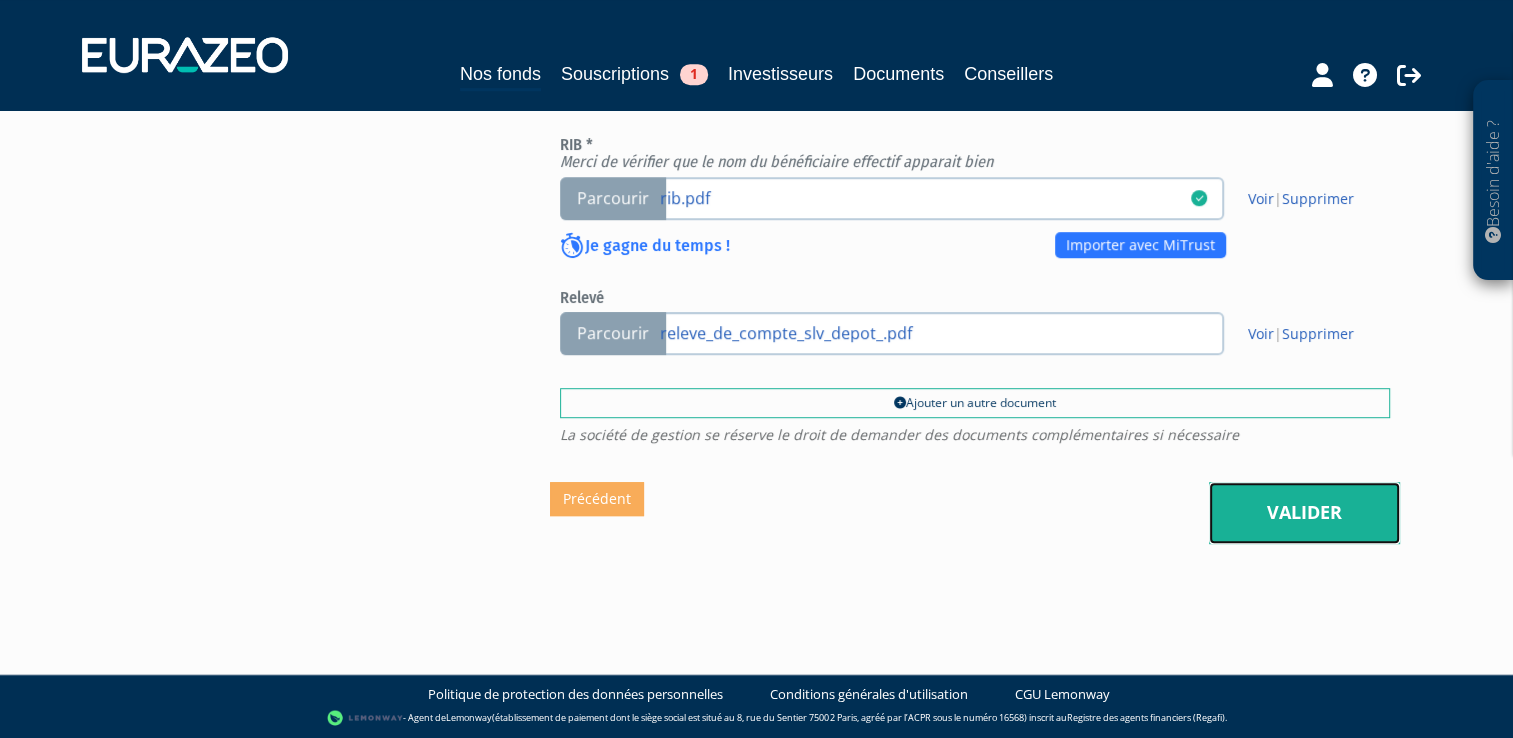 click on "Valider" at bounding box center (1304, 513) 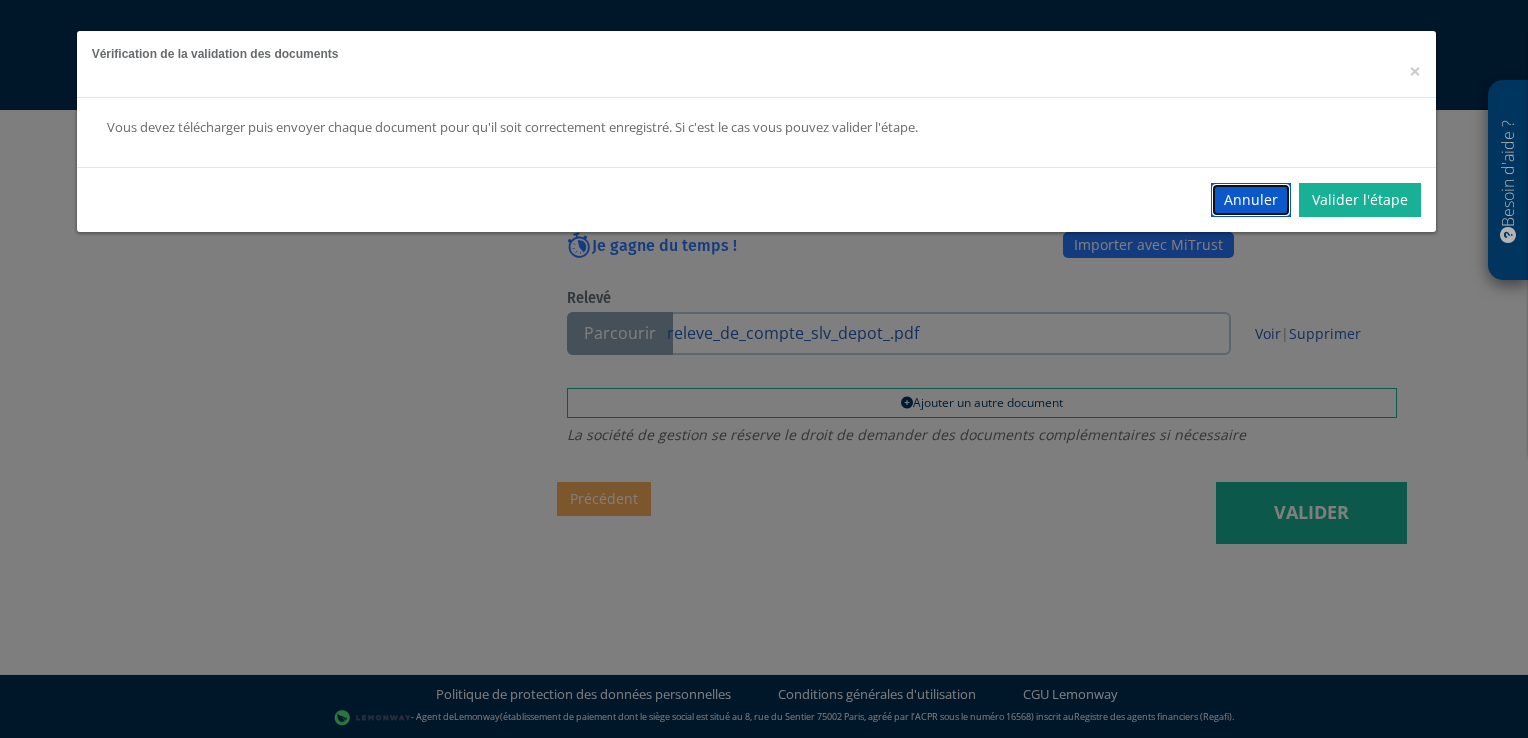 click on "Annuler" at bounding box center (1251, 200) 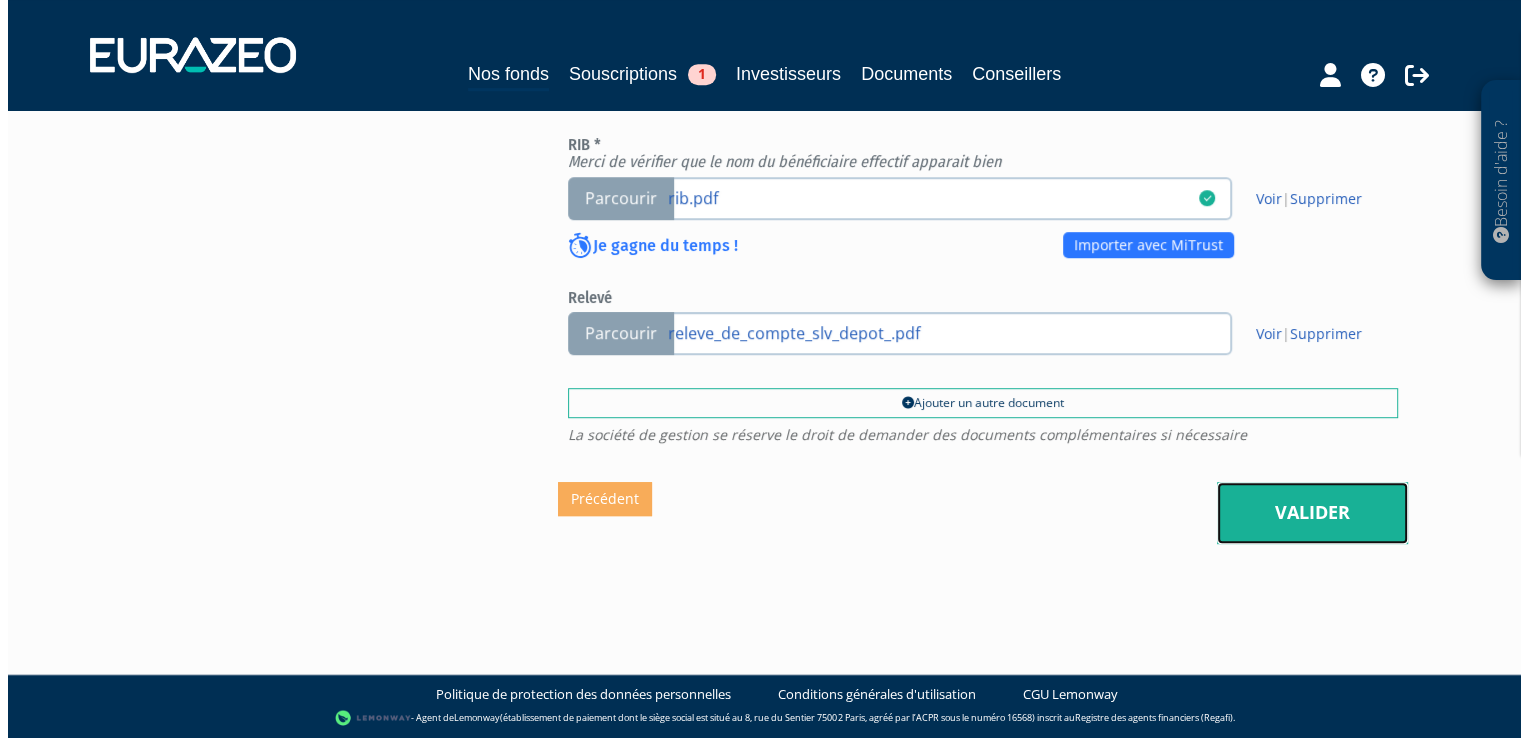 scroll, scrollTop: 1076, scrollLeft: 0, axis: vertical 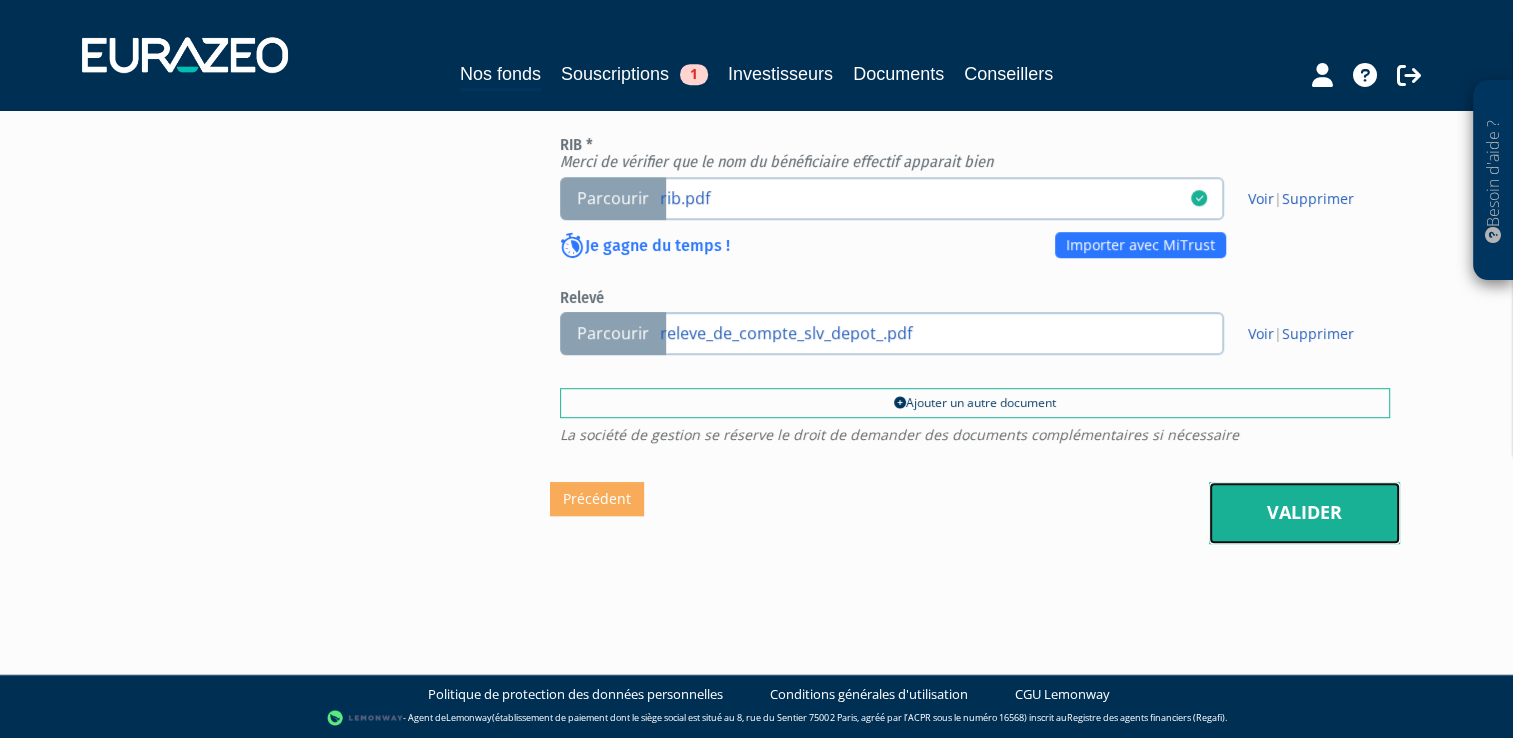 click on "Valider" at bounding box center (1304, 513) 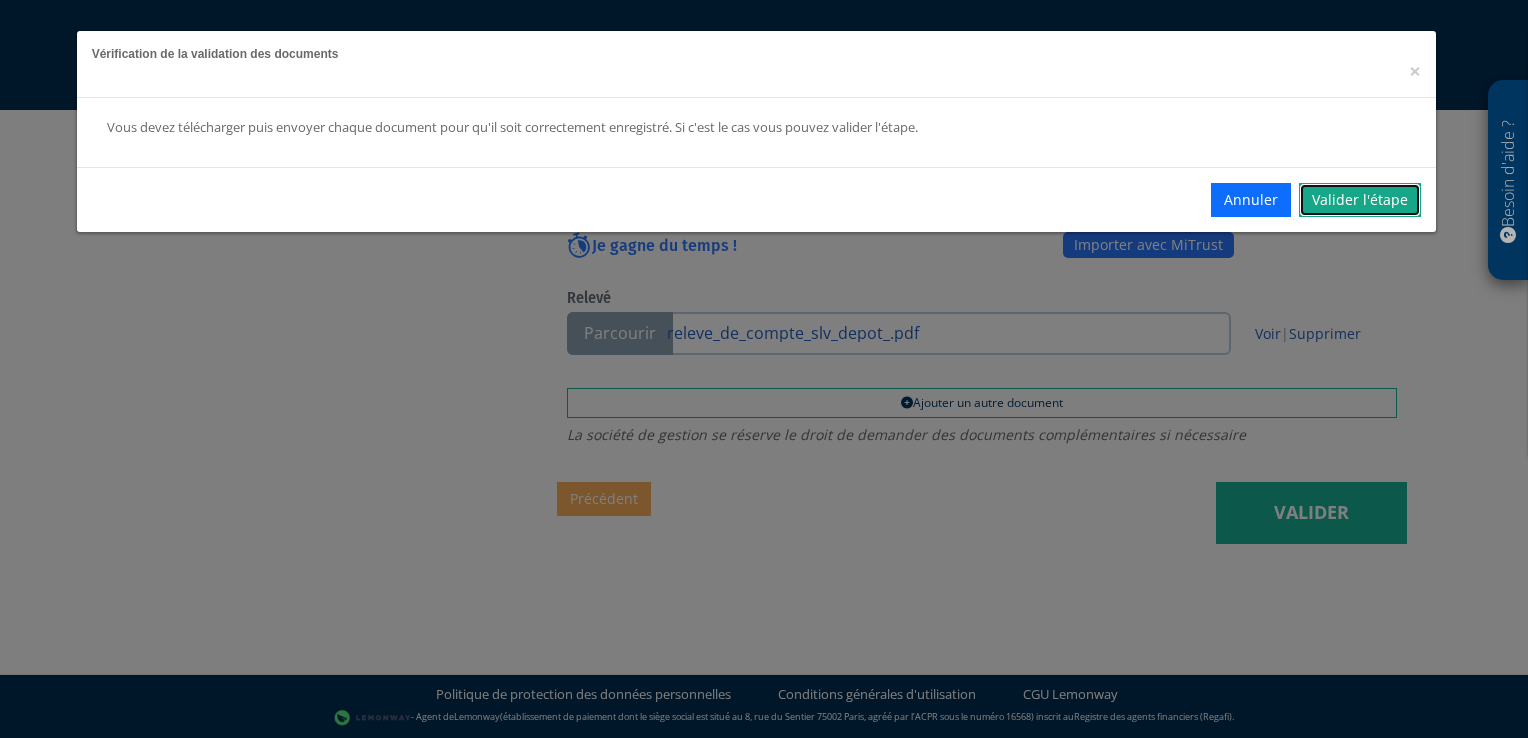 click on "Valider l'étape" at bounding box center (1360, 200) 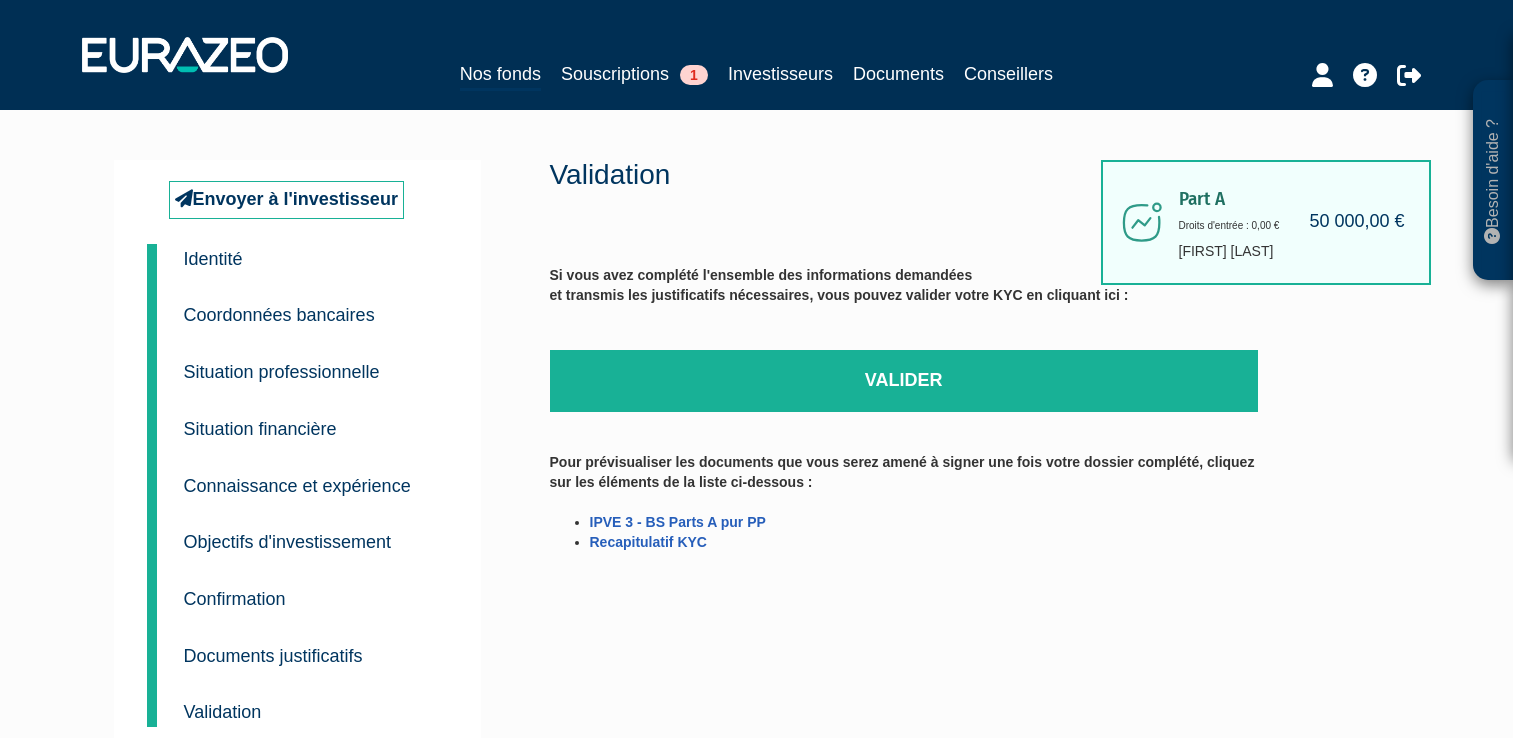 scroll, scrollTop: 0, scrollLeft: 0, axis: both 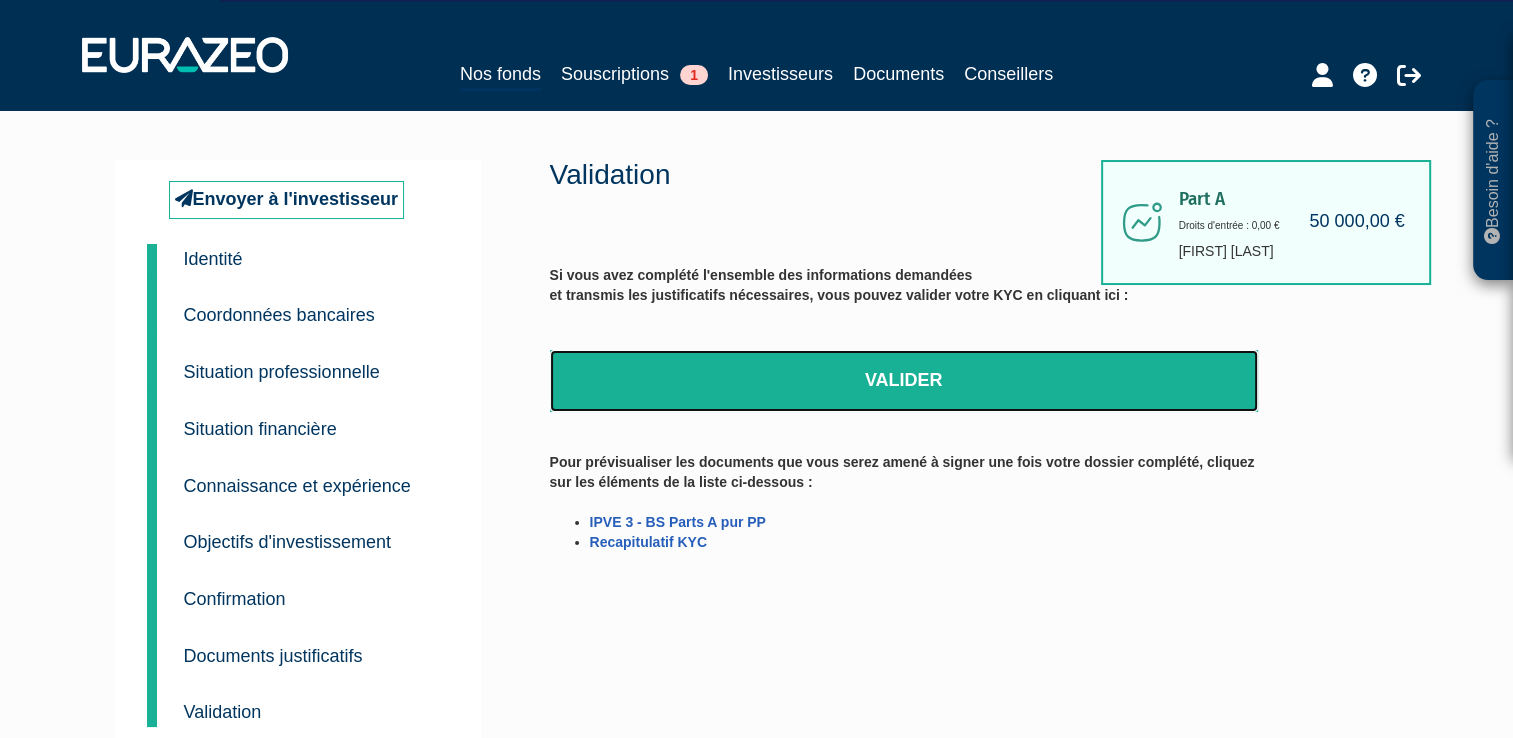 click on "Valider" at bounding box center (904, 381) 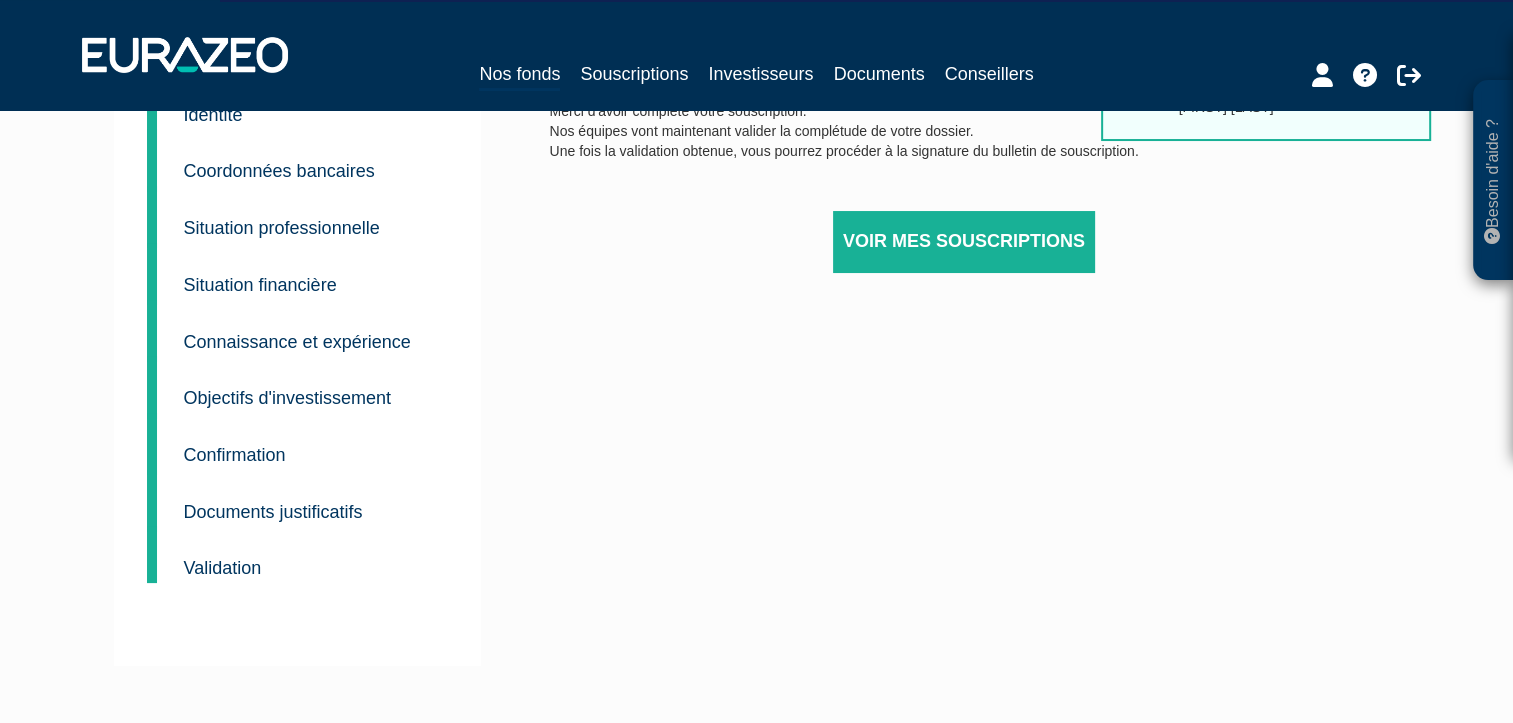 scroll, scrollTop: 0, scrollLeft: 0, axis: both 